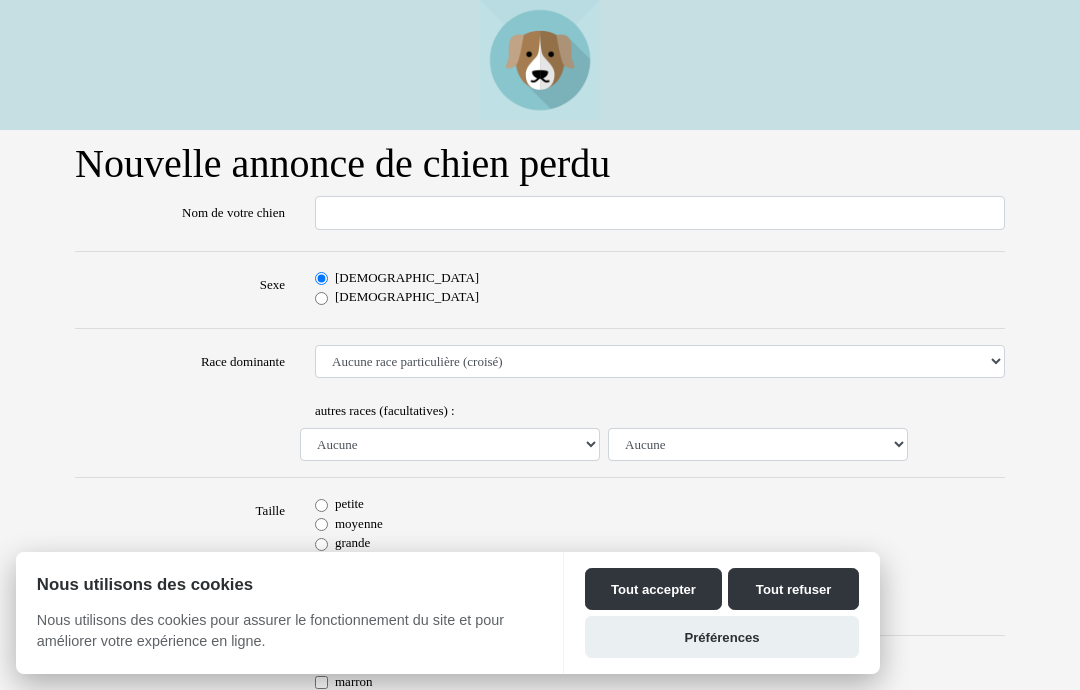 scroll, scrollTop: 0, scrollLeft: 0, axis: both 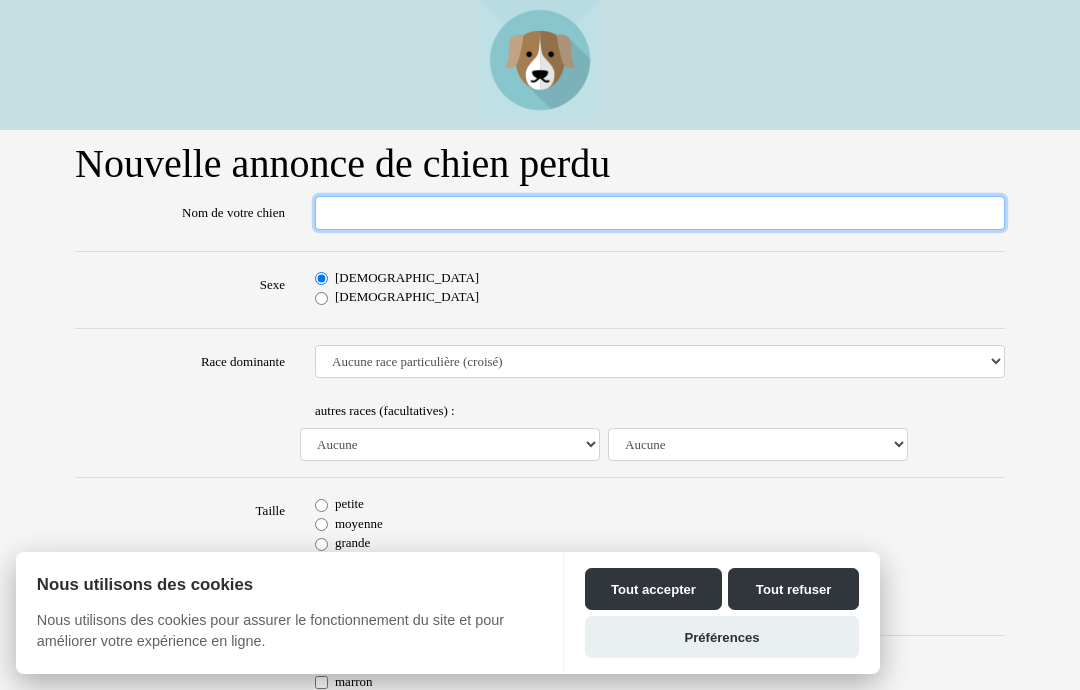 click on "Nom de votre chien" at bounding box center (660, 213) 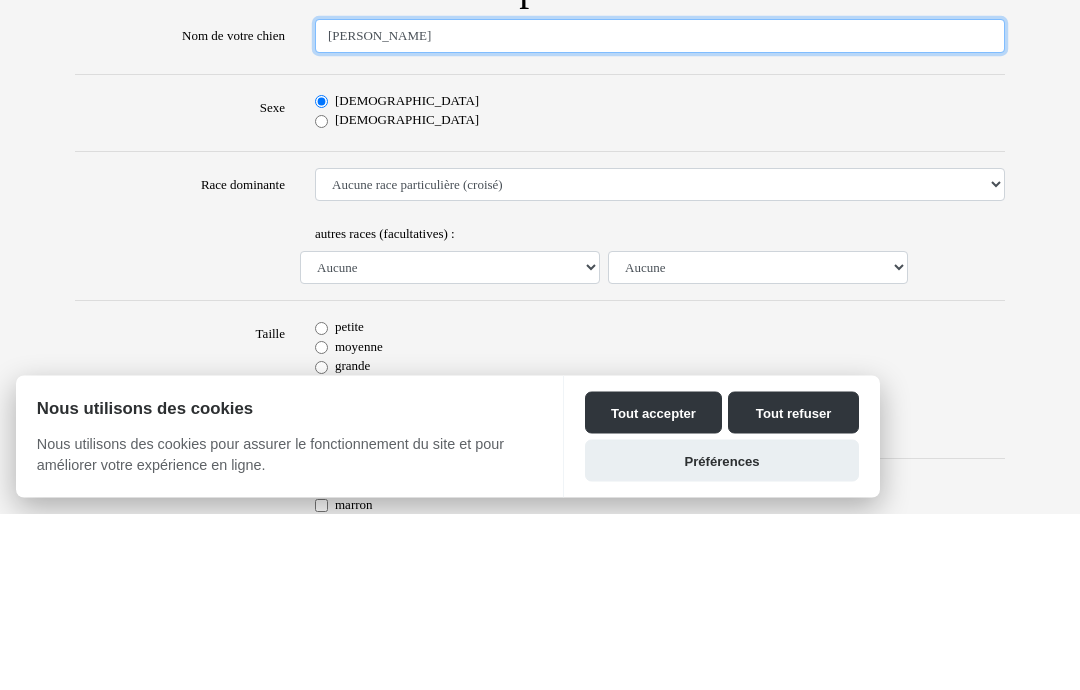 type on "[PERSON_NAME]" 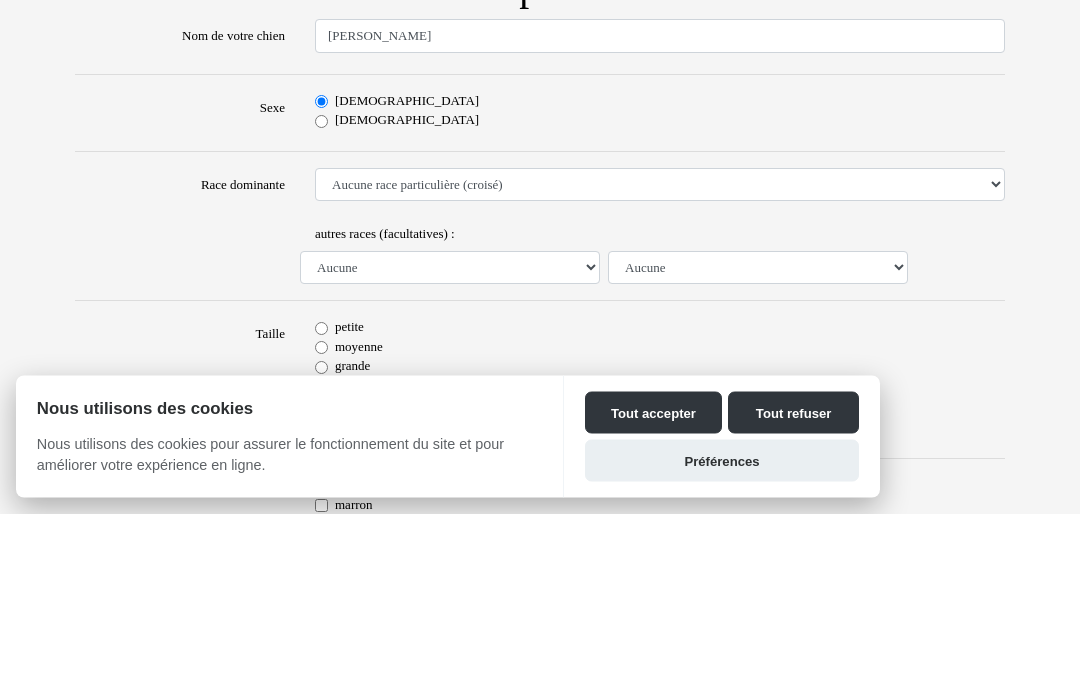 click on "Aucune race particulière (croisé)
Affenpinscher Airedale Terrier Akita Akita Américain Anglo Français de Petite Vénerie Ariégeois Azawakh Barbet Barbu Tchèque Barzoï Basenji [GEOGRAPHIC_DATA] Normand Basset Bleu de Gascogne [GEOGRAPHIC_DATA] Basset des [GEOGRAPHIC_DATA] Fauve de [GEOGRAPHIC_DATA] Basset Hound Basset Suedois Beagle Beagle Harrier Bearded Collie Bedlington Terrier Berger Allemand Berger [GEOGRAPHIC_DATA] Berger Belge Berger Belge Groenendael Berger Belge Laekenois Berger Belge Malinois Berger Belge Tervueren Berger Bergamasque Berger Blanc [GEOGRAPHIC_DATA] Berger d'[GEOGRAPHIC_DATA] Berger de Beauce - Beauceron Berger de [GEOGRAPHIC_DATA] et de Croatie Berger de [PERSON_NAME] de l'[GEOGRAPHIC_DATA] Berger de la Maremme et des Abruzzes Berger de la [GEOGRAPHIC_DATA] - Berger Portugais Berger de [GEOGRAPHIC_DATA] Berger de [GEOGRAPHIC_DATA] Méridionale Berger des Pyrénées Berger des Pyrénées (face rase) Berger des Pyrénées (poil long) Berger du Caucase Berger du Karst Berger Finnois de Laponie Berger Hollandais Bichon Bolonais" at bounding box center [660, 362] 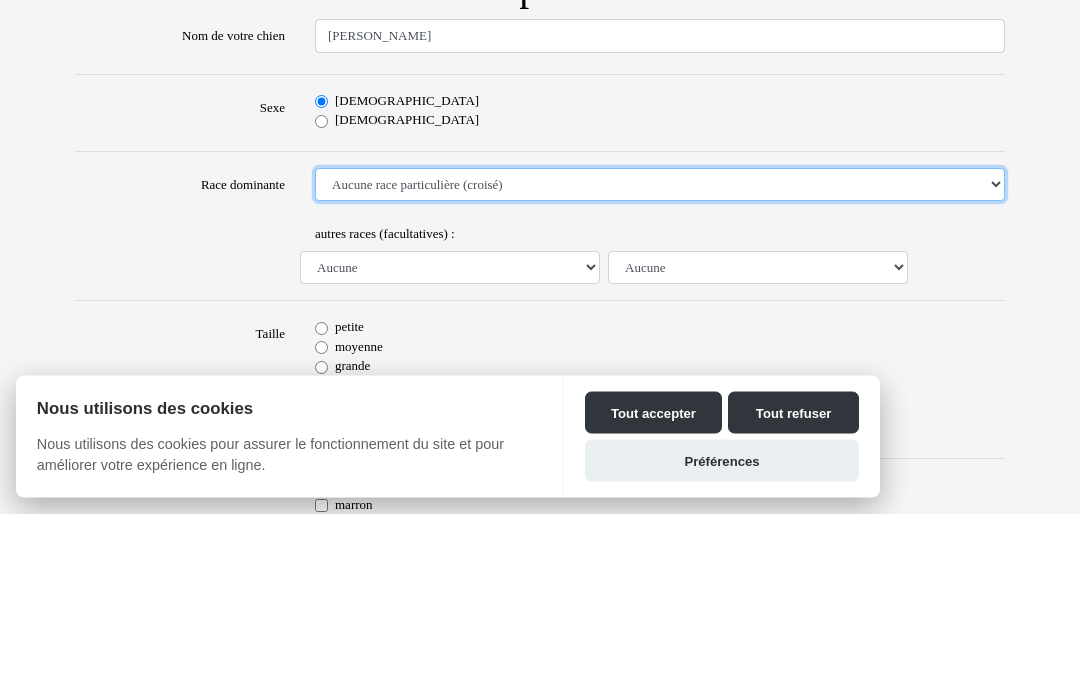 scroll, scrollTop: 177, scrollLeft: 0, axis: vertical 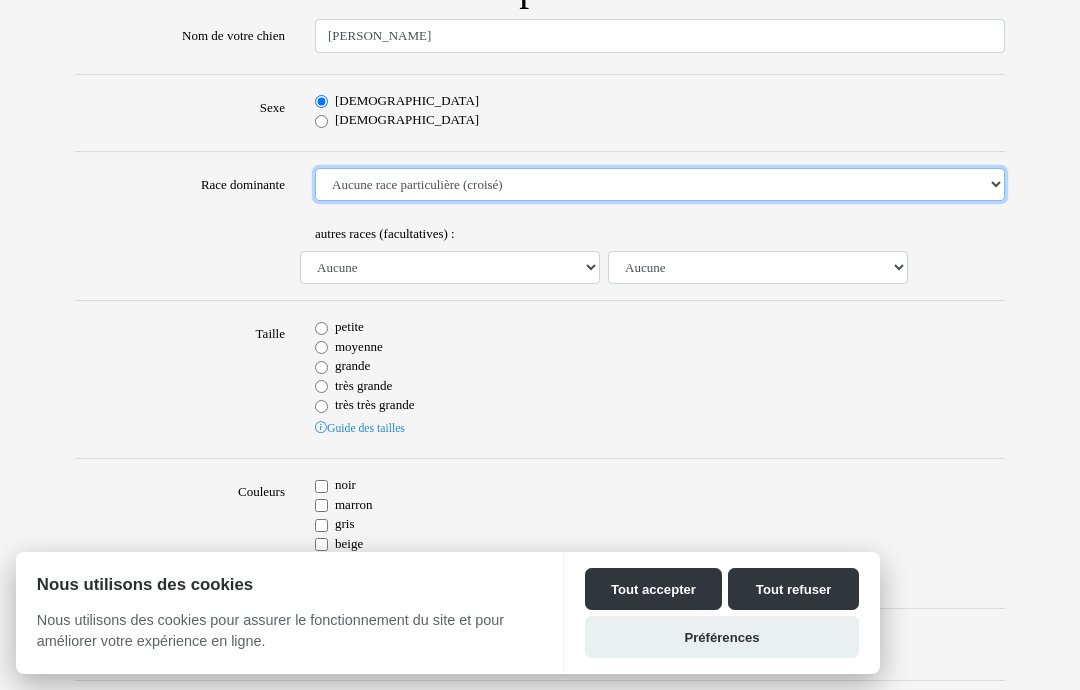 click on "Aucune race particulière (croisé)
Affenpinscher Airedale Terrier Akita Akita Américain Anglo Français de Petite Vénerie Ariégeois Azawakh Barbet Barbu Tchèque Barzoï Basenji [GEOGRAPHIC_DATA] Normand Basset Bleu de Gascogne [GEOGRAPHIC_DATA] Basset des [GEOGRAPHIC_DATA] Fauve de [GEOGRAPHIC_DATA] Basset Hound Basset Suedois Beagle Beagle Harrier Bearded Collie Bedlington Terrier Berger Allemand Berger [GEOGRAPHIC_DATA] Berger Belge Berger Belge Groenendael Berger Belge Laekenois Berger Belge Malinois Berger Belge Tervueren Berger Bergamasque Berger Blanc [GEOGRAPHIC_DATA] Berger d'[GEOGRAPHIC_DATA] Berger de Beauce - Beauceron Berger de [GEOGRAPHIC_DATA] et de Croatie Berger de [PERSON_NAME] de l'[GEOGRAPHIC_DATA] Berger de la Maremme et des Abruzzes Berger de la [GEOGRAPHIC_DATA] - Berger Portugais Berger de [GEOGRAPHIC_DATA] Berger de [GEOGRAPHIC_DATA] Méridionale Berger des Pyrénées Berger des Pyrénées (face rase) Berger des Pyrénées (poil long) Berger du Caucase Berger du Karst Berger Finnois de Laponie Berger Hollandais Bichon Bolonais" at bounding box center (660, 185) 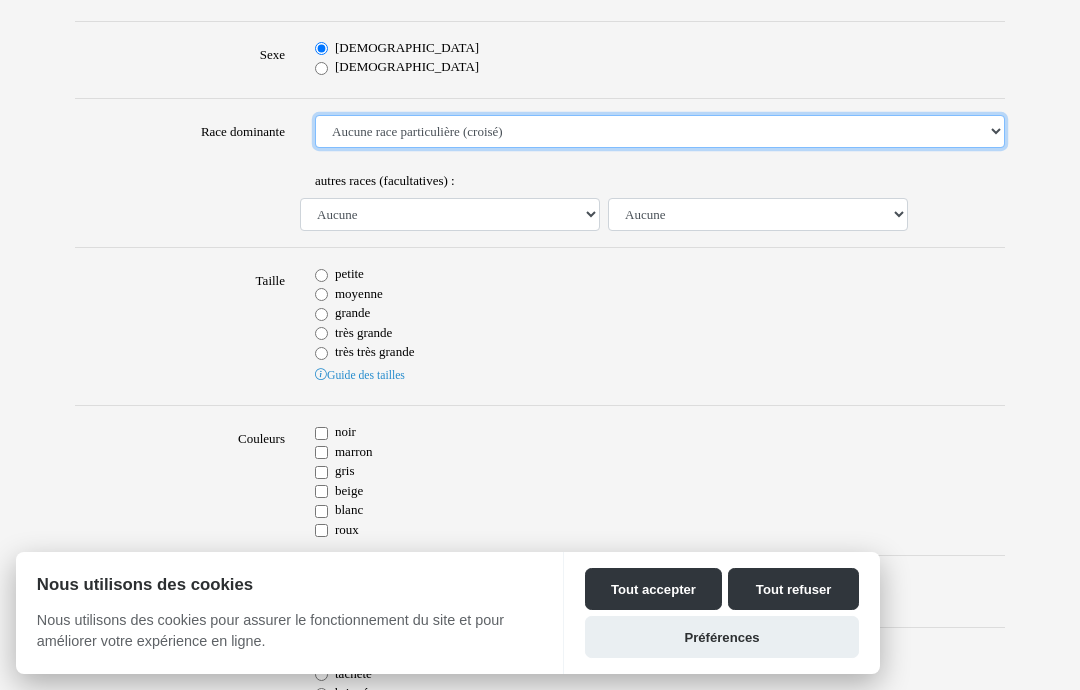 scroll, scrollTop: 254, scrollLeft: 0, axis: vertical 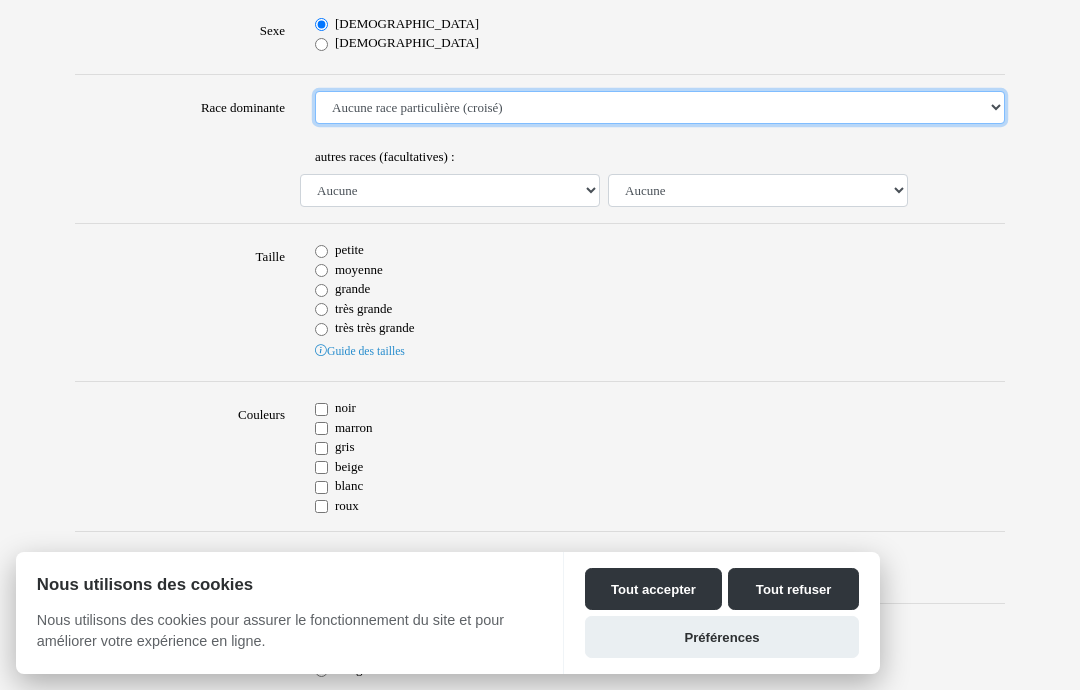 click on "Aucune race particulière (croisé)
Affenpinscher Airedale Terrier Akita Akita Américain Anglo Français de Petite Vénerie Ariégeois Azawakh Barbet Barbu Tchèque Barzoï Basenji [GEOGRAPHIC_DATA] Normand Basset Bleu de Gascogne [GEOGRAPHIC_DATA] Basset des [GEOGRAPHIC_DATA] Fauve de [GEOGRAPHIC_DATA] Basset Hound Basset Suedois Beagle Beagle Harrier Bearded Collie Bedlington Terrier Berger Allemand Berger [GEOGRAPHIC_DATA] Berger Belge Berger Belge Groenendael Berger Belge Laekenois Berger Belge Malinois Berger Belge Tervueren Berger Bergamasque Berger Blanc [GEOGRAPHIC_DATA] Berger d'[GEOGRAPHIC_DATA] Berger de Beauce - Beauceron Berger de [GEOGRAPHIC_DATA] et de Croatie Berger de [PERSON_NAME] de l'[GEOGRAPHIC_DATA] Berger de la Maremme et des Abruzzes Berger de la [GEOGRAPHIC_DATA] - Berger Portugais Berger de [GEOGRAPHIC_DATA] Berger de [GEOGRAPHIC_DATA] Méridionale Berger des Pyrénées Berger des Pyrénées (face rase) Berger des Pyrénées (poil long) Berger du Caucase Berger du Karst Berger Finnois de Laponie Berger Hollandais Bichon Bolonais" at bounding box center (660, 108) 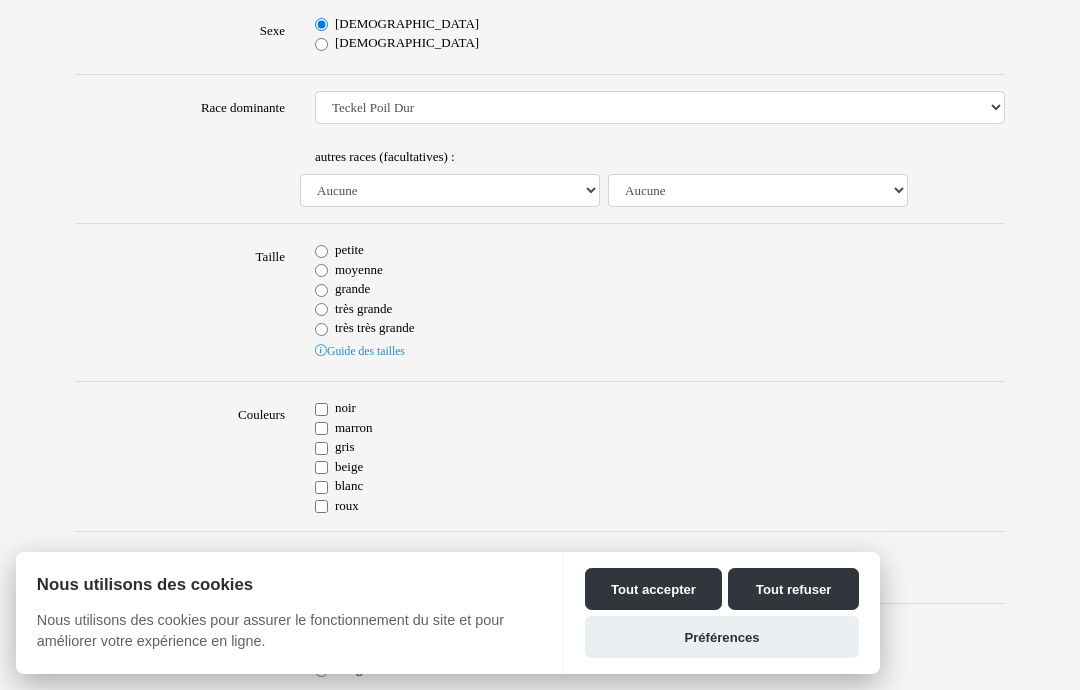 click on "Nom de votre chien
[PERSON_NAME]
Sexe
[DEMOGRAPHIC_DATA]
[DEMOGRAPHIC_DATA]
Race dominante
Aucune race particulière (croisé)
Affenpinscher Airedale Terrier Akita Akita Américain Anglo Français de Petite Vénerie Ariégeois Azawakh Barbet Barbu Tchèque Barzoï Basenji [GEOGRAPHIC_DATA] Normand Basset [GEOGRAPHIC_DATA] [GEOGRAPHIC_DATA] Basset des [GEOGRAPHIC_DATA] Fauve de [GEOGRAPHIC_DATA] Basset Hound Basset Suedois Beagle Beagle Harrier Bearded Collie Bedlington Terrier Berger Allemand Berger [GEOGRAPHIC_DATA] Berger Belge Berger Belge Groenendael Berger Belge Laekenois Berger Belge Malinois Berger Belge Tervueren Berger Bergamasque Berger Blanc [GEOGRAPHIC_DATA] Berger d'[GEOGRAPHIC_DATA] Berger de Beauce - Beauceron Berger de [GEOGRAPHIC_DATA] et de [GEOGRAPHIC_DATA] Berger de [PERSON_NAME] de l'[GEOGRAPHIC_DATA] Berger de la Maremme et des Abruzzes Berger de la [GEOGRAPHIC_DATA] - Berger Portugais Berger de [GEOGRAPHIC_DATA] Berger de Russie Méridionale Berger du Caucase" at bounding box center (540, 908) 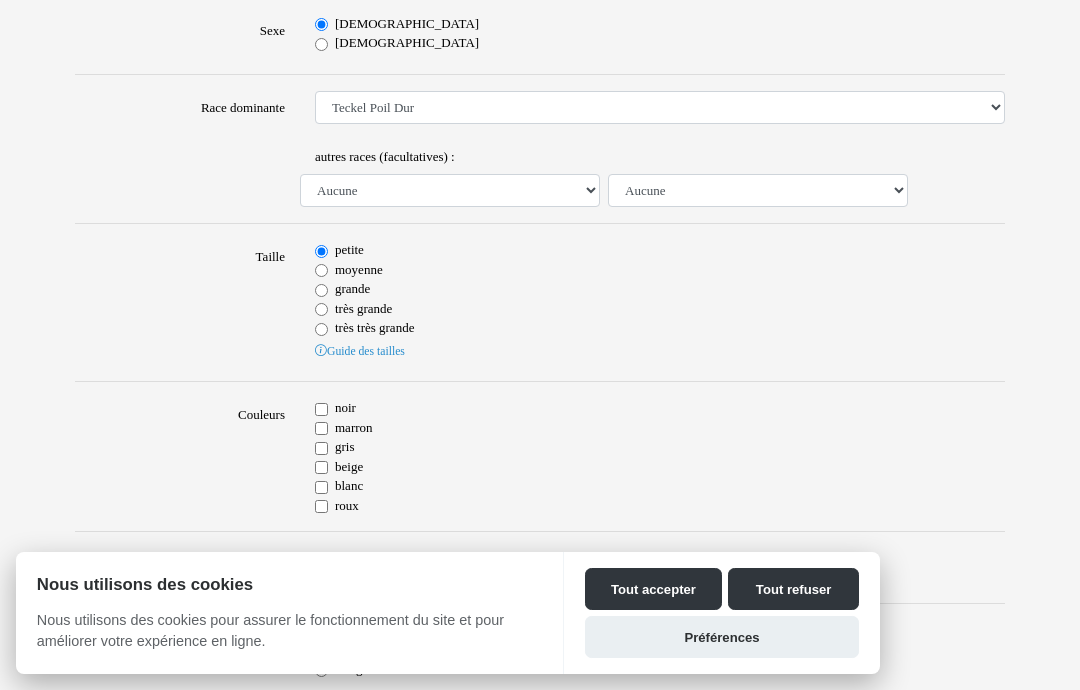 click on "noir" at bounding box center (321, 409) 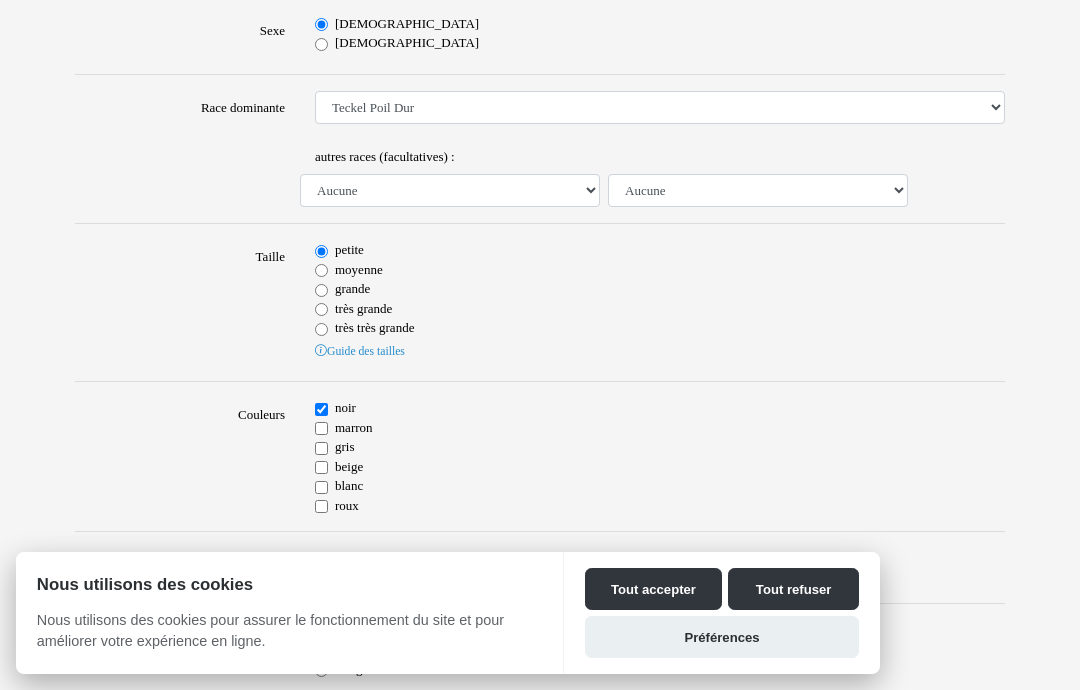 click on "beige" at bounding box center [321, 467] 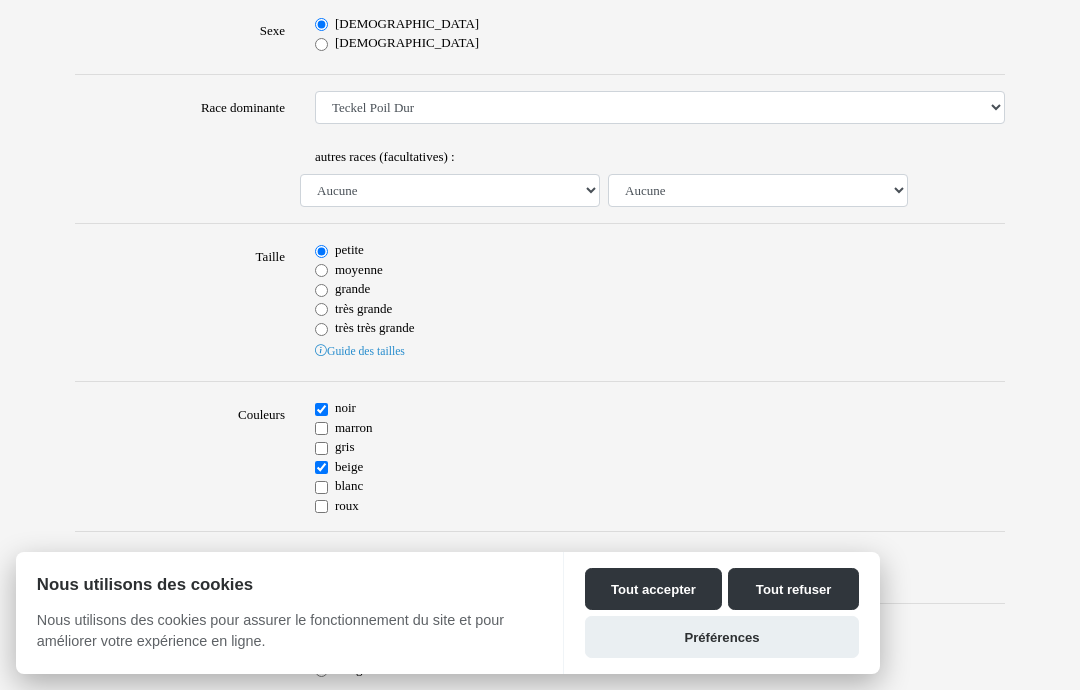 click on "gris" at bounding box center (321, 448) 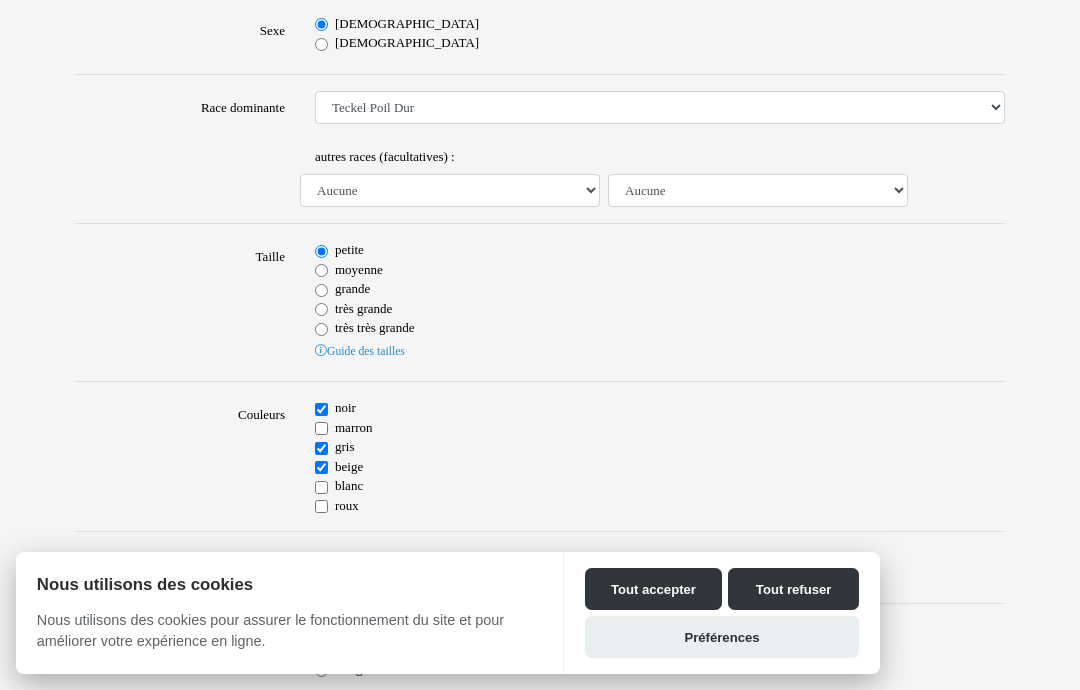 click on "beige" at bounding box center [321, 467] 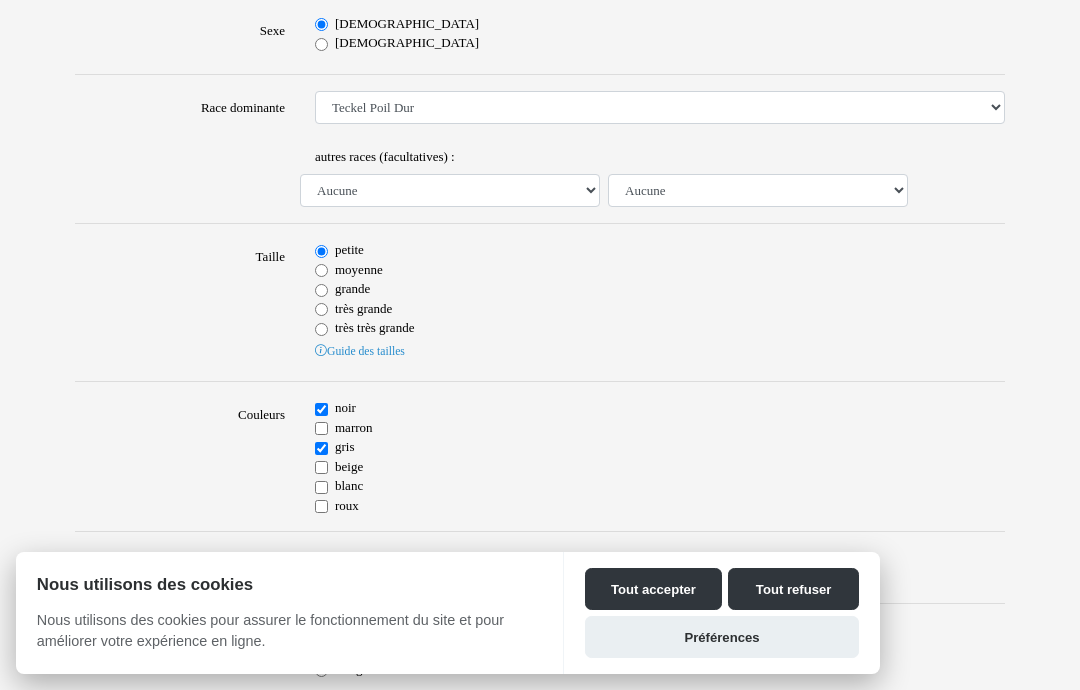 click on "court" at bounding box center [321, 559] 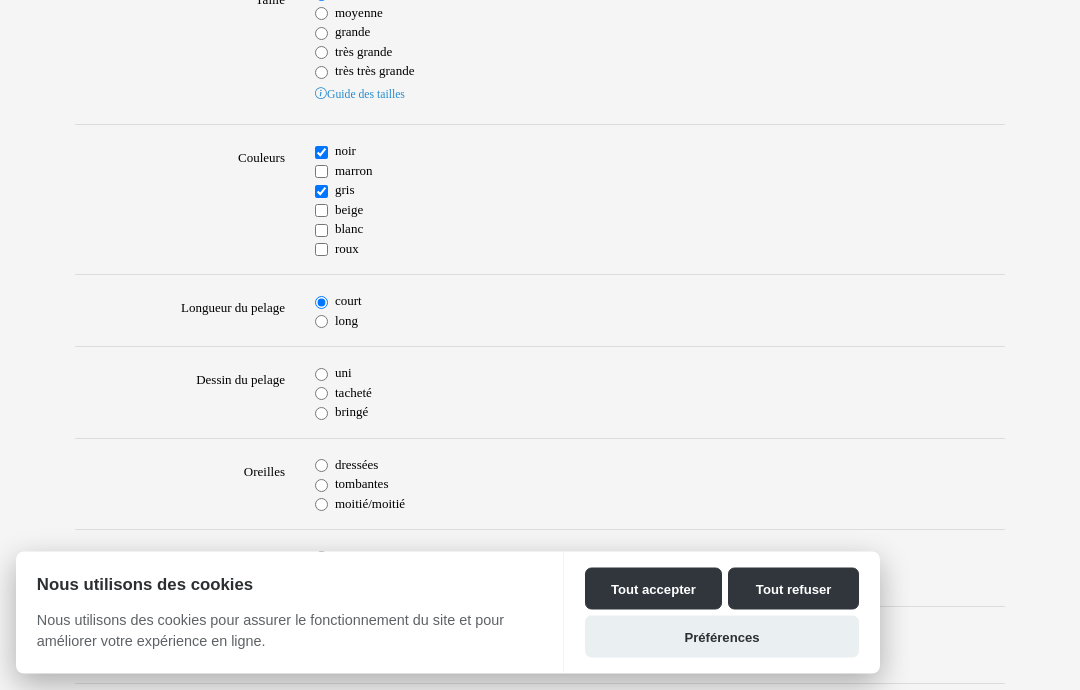 scroll, scrollTop: 513, scrollLeft: 0, axis: vertical 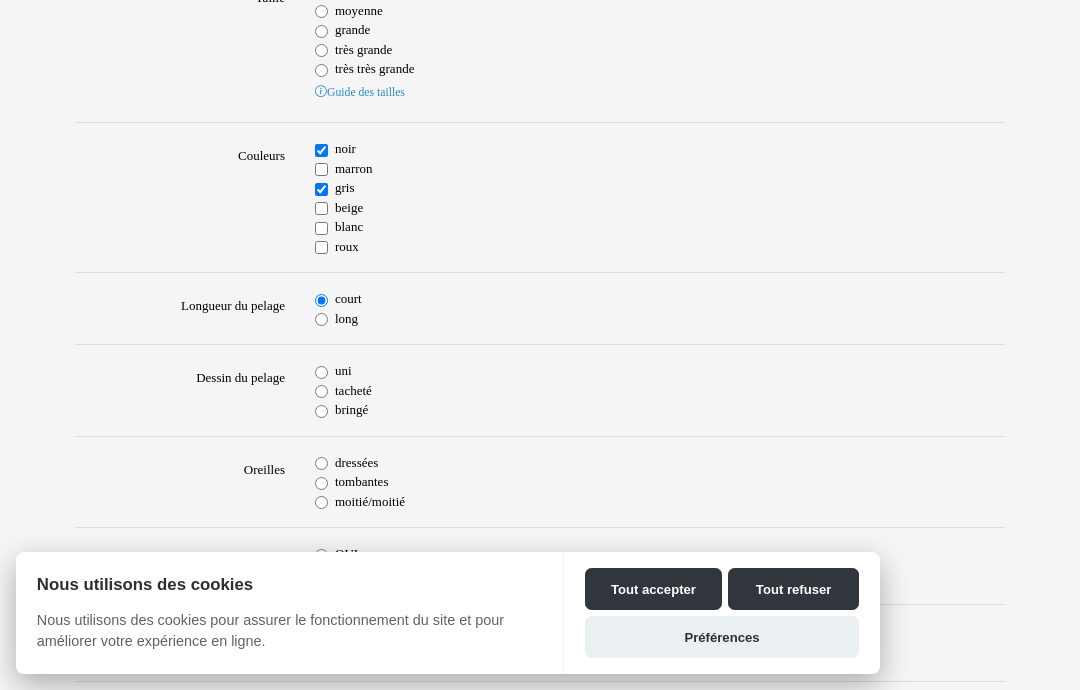click on "uni" at bounding box center (321, 372) 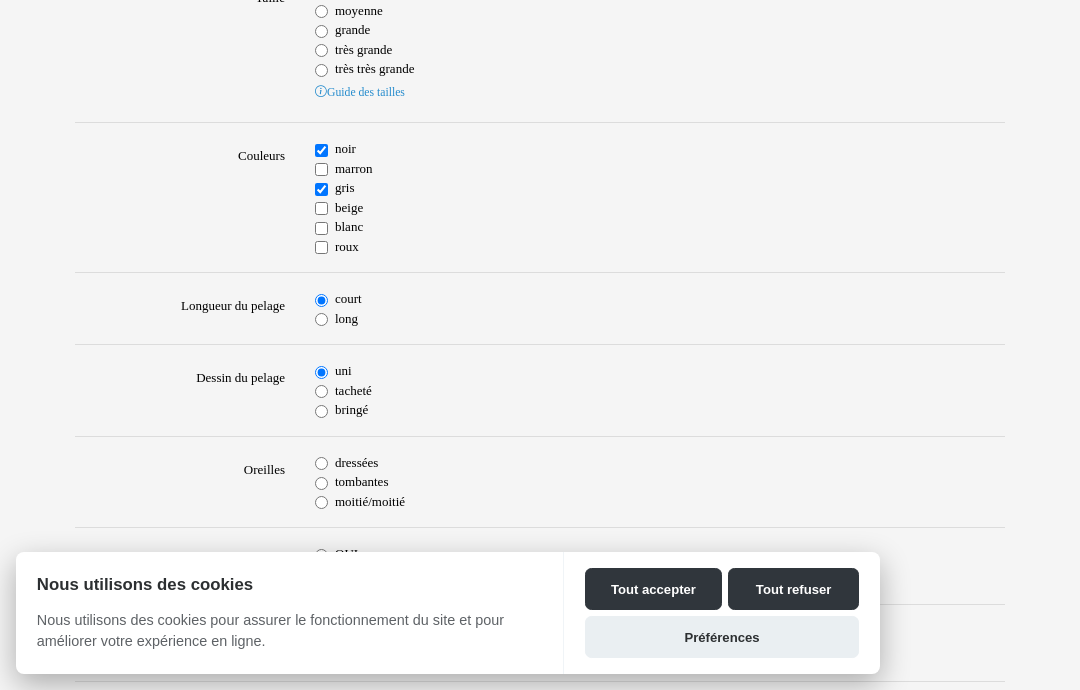 click on "moitié/moitié" at bounding box center (660, 502) 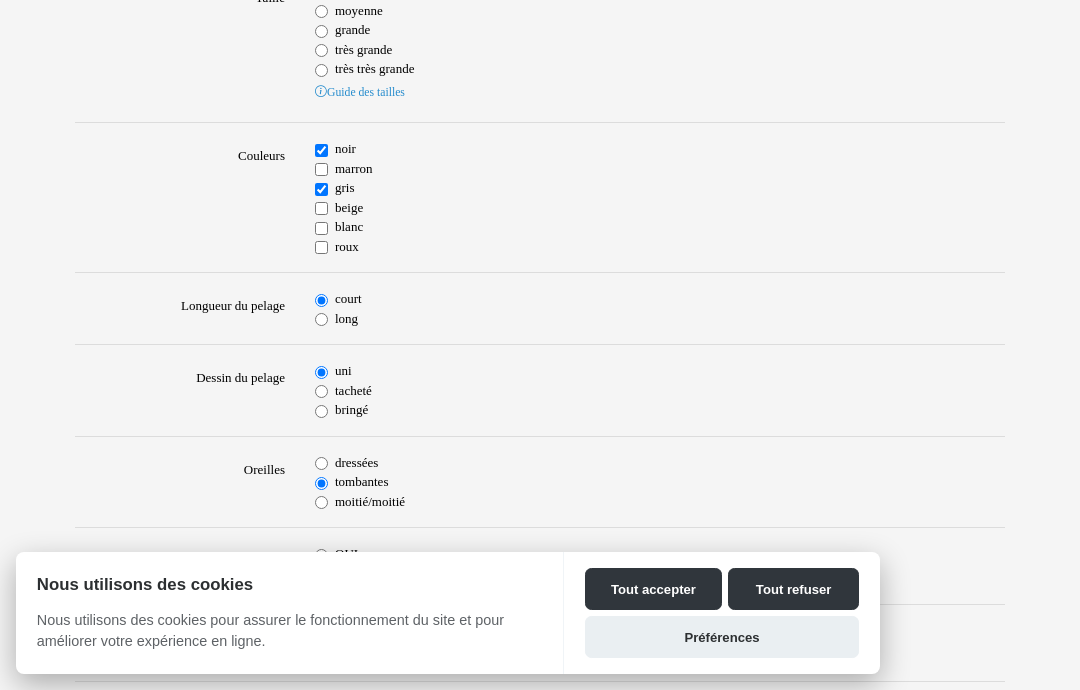 click on "OUI" at bounding box center (321, 555) 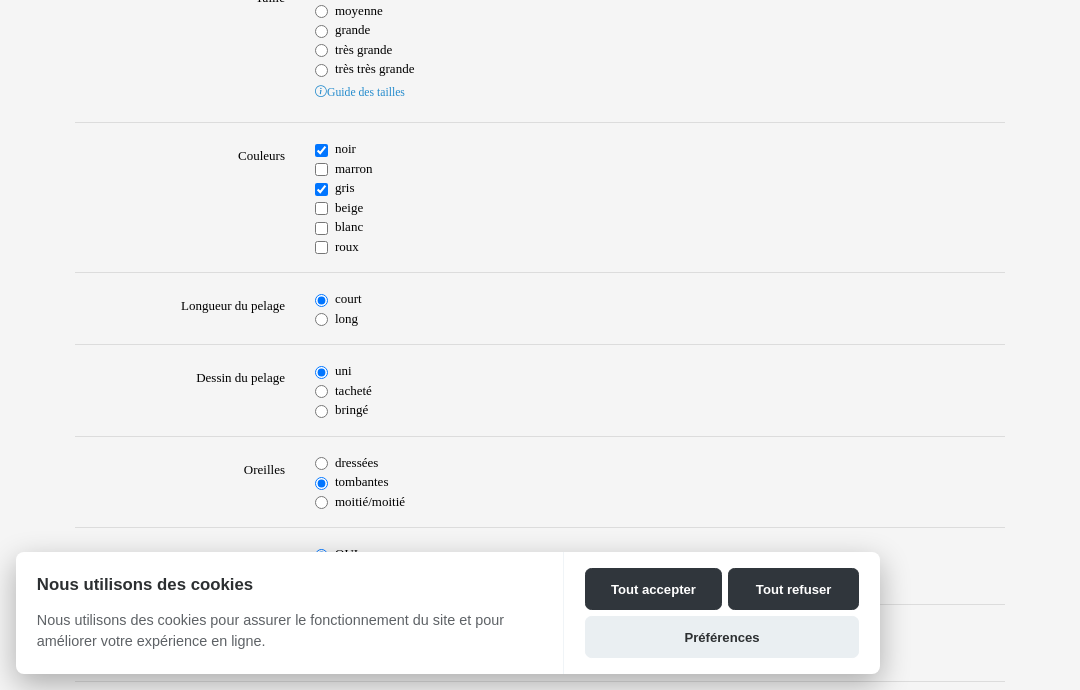 click on "OUI" at bounding box center [346, 554] 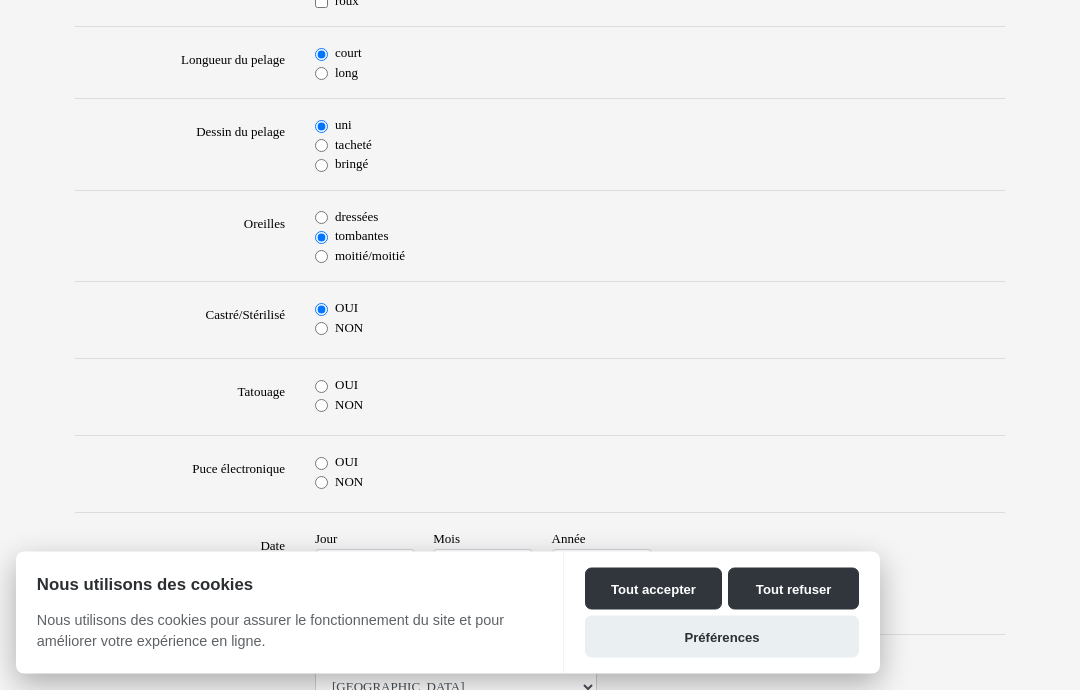 scroll, scrollTop: 759, scrollLeft: 0, axis: vertical 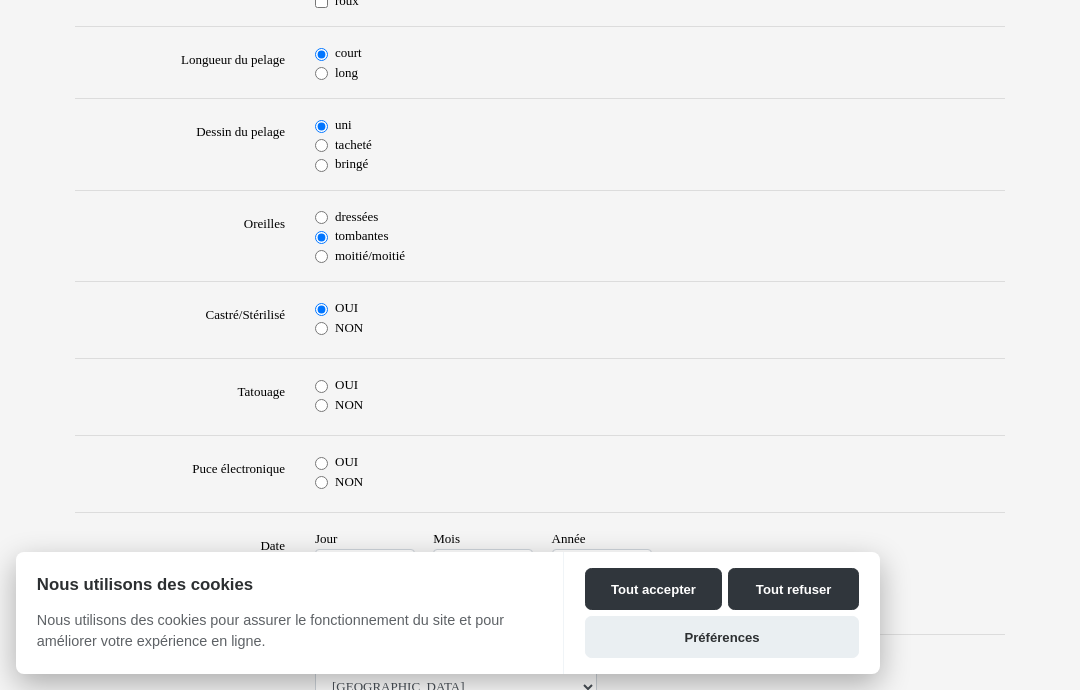 click on "OUI" at bounding box center (660, 462) 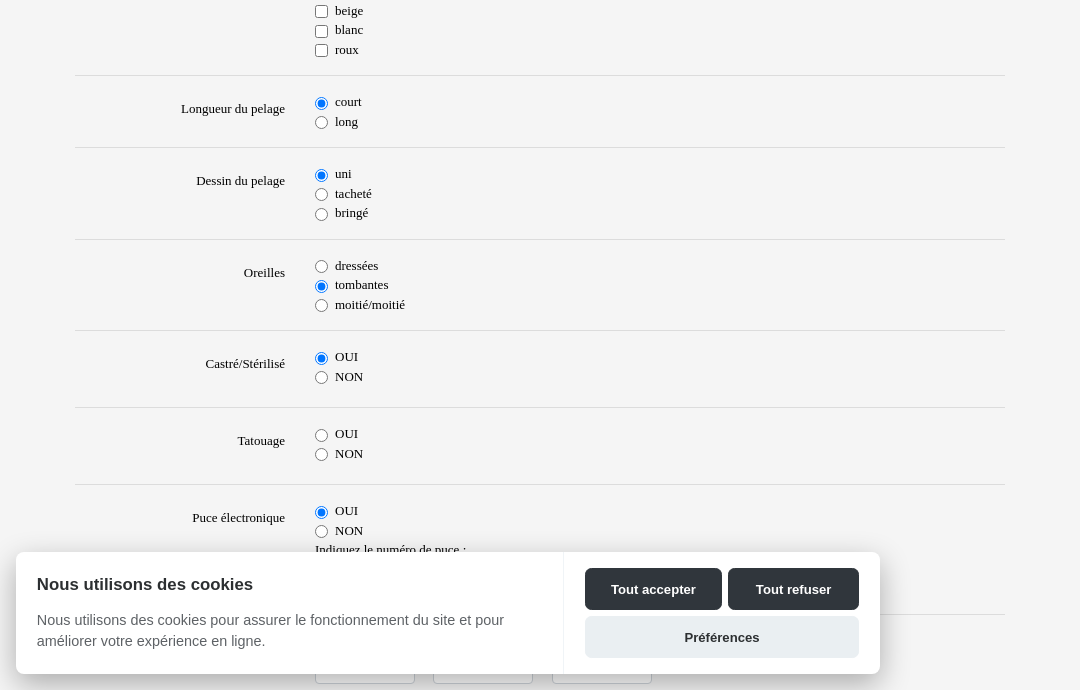 scroll, scrollTop: 700, scrollLeft: 0, axis: vertical 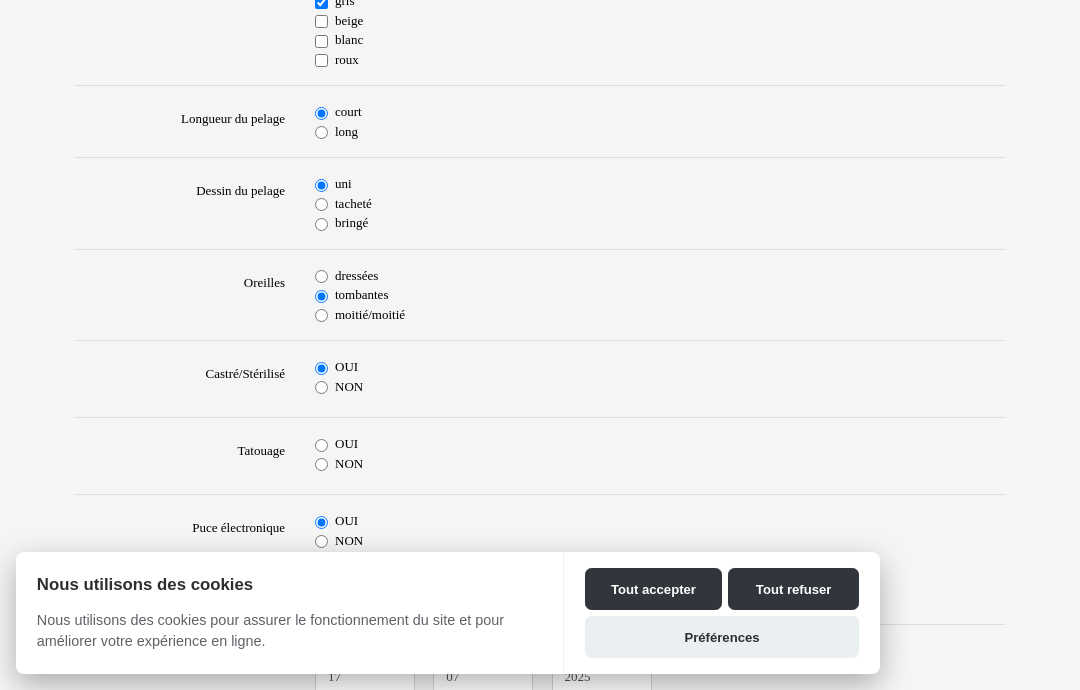 click on "NON" at bounding box center [321, 464] 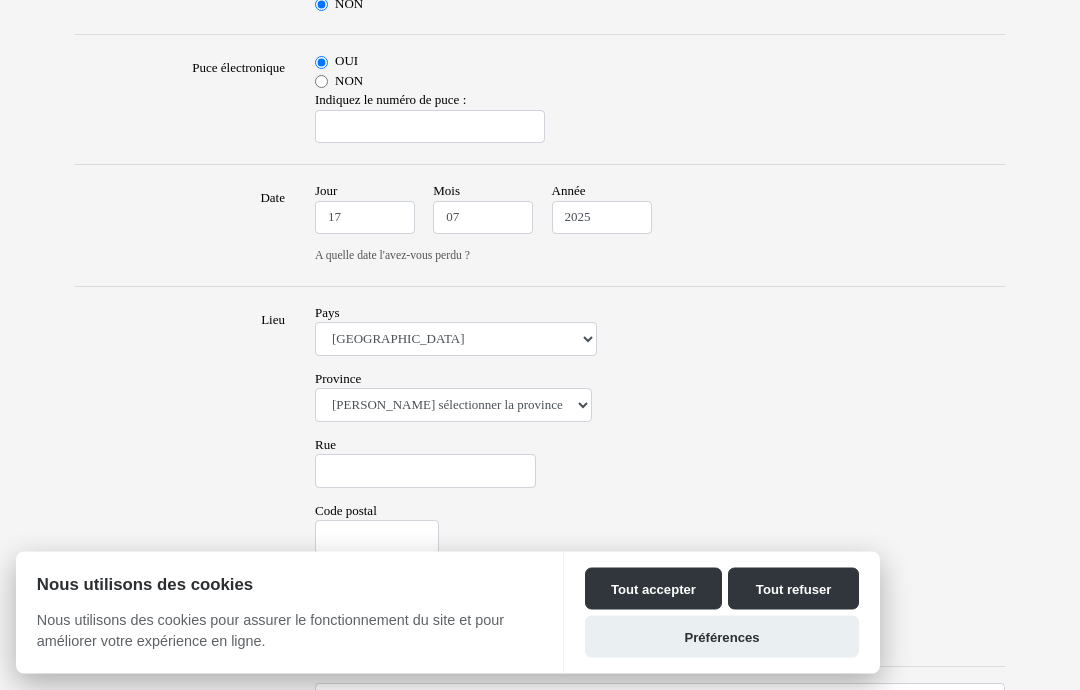 scroll, scrollTop: 1160, scrollLeft: 0, axis: vertical 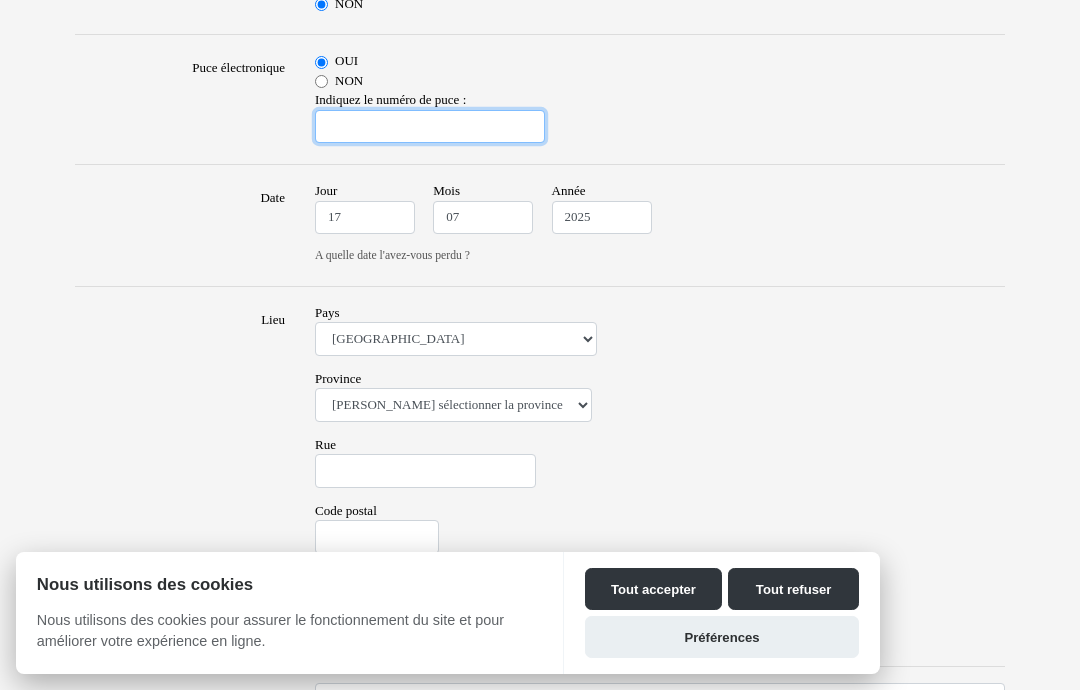 click at bounding box center (430, 127) 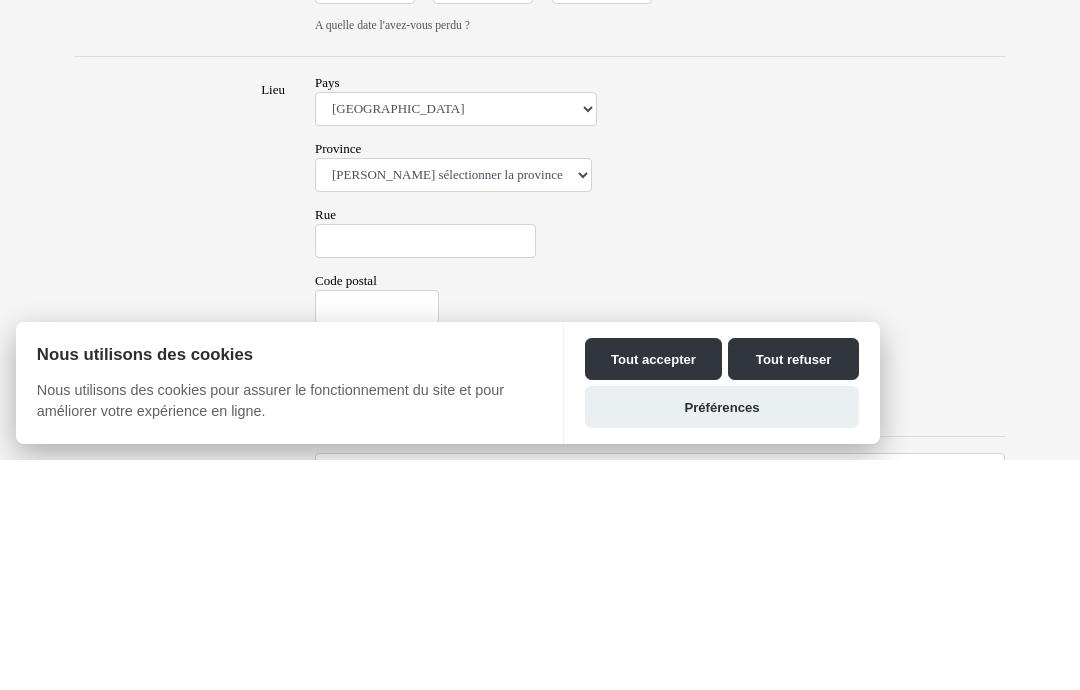 type on "972273 00025855" 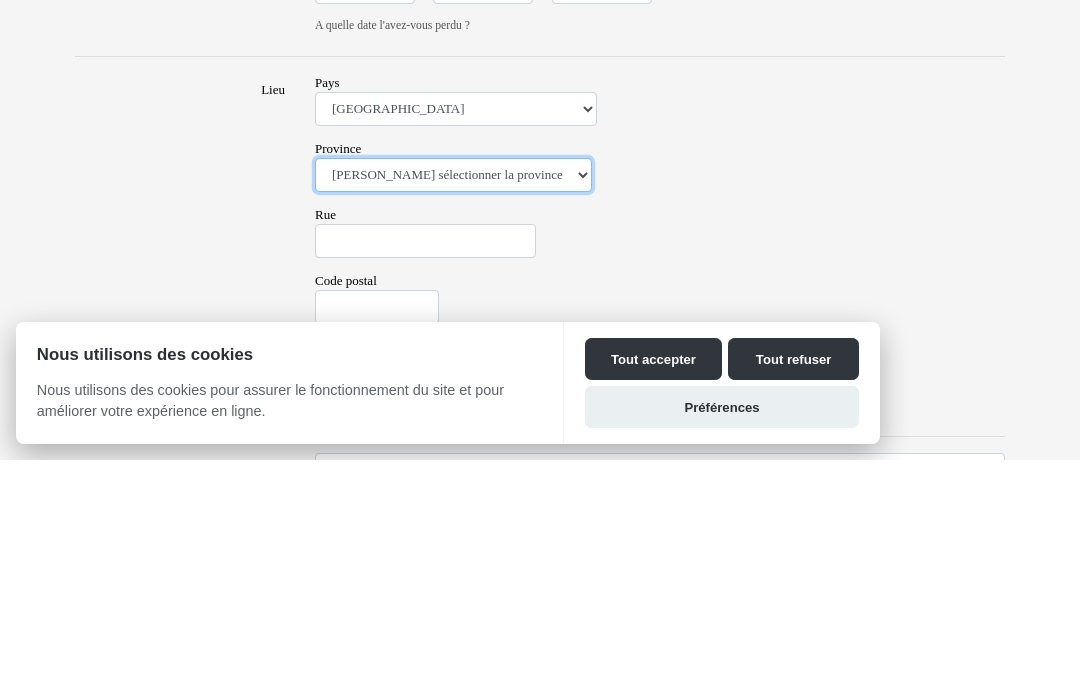 click on "Veuillez sélectionner la province BRU - [GEOGRAPHIC_DATA]-Capitale VAN - [GEOGRAPHIC_DATA] VBR - Brabant flamand VLI - [GEOGRAPHIC_DATA] VOV - [GEOGRAPHIC_DATA] orientale VWV - [GEOGRAPHIC_DATA] occidentale WBR - Brabant wallon [GEOGRAPHIC_DATA] - [GEOGRAPHIC_DATA] [GEOGRAPHIC_DATA] - [GEOGRAPHIC_DATA] [GEOGRAPHIC_DATA] - [GEOGRAPHIC_DATA] [GEOGRAPHIC_DATA] - [GEOGRAPHIC_DATA]" at bounding box center [453, 405] 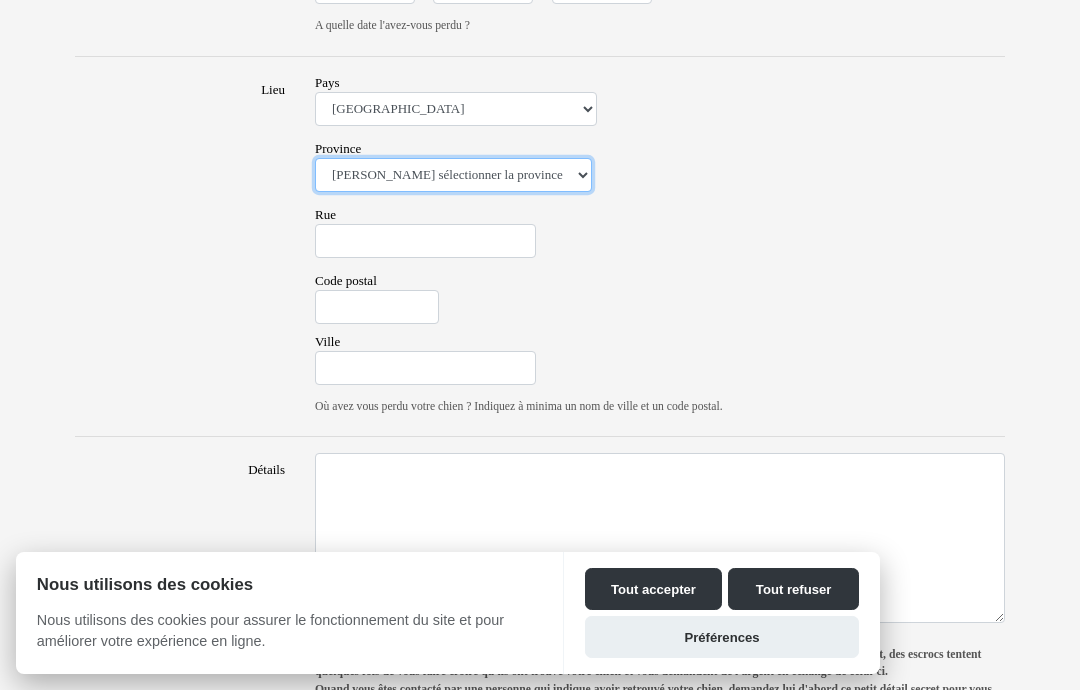 select on "wlg" 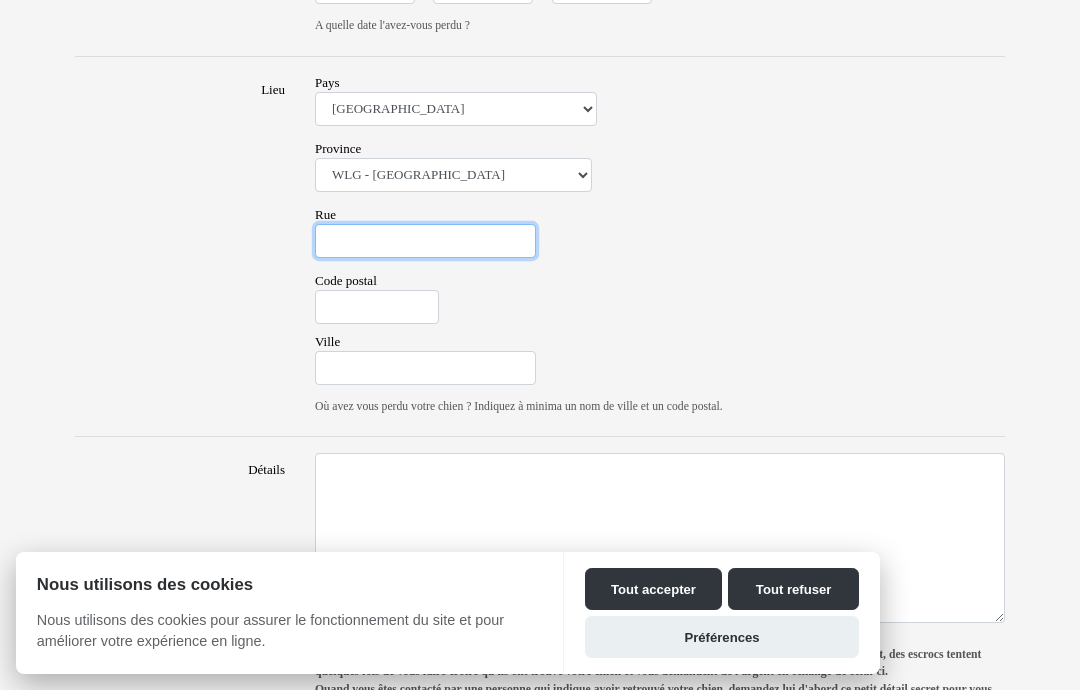 click on "Rue" at bounding box center (425, 241) 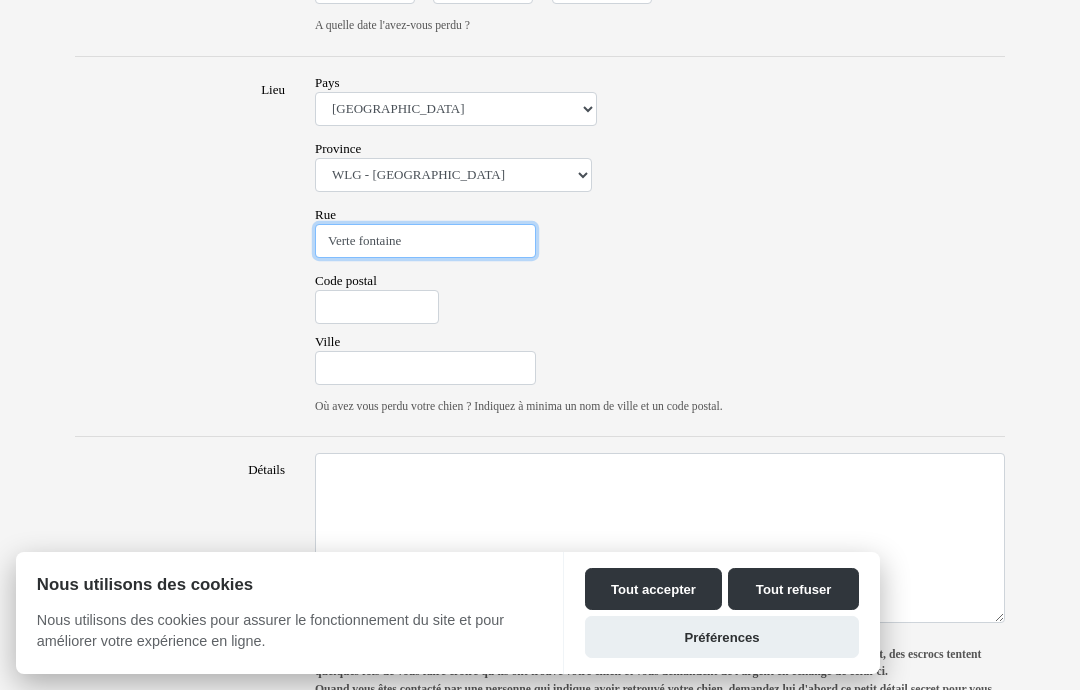 type on "Verte fontaine" 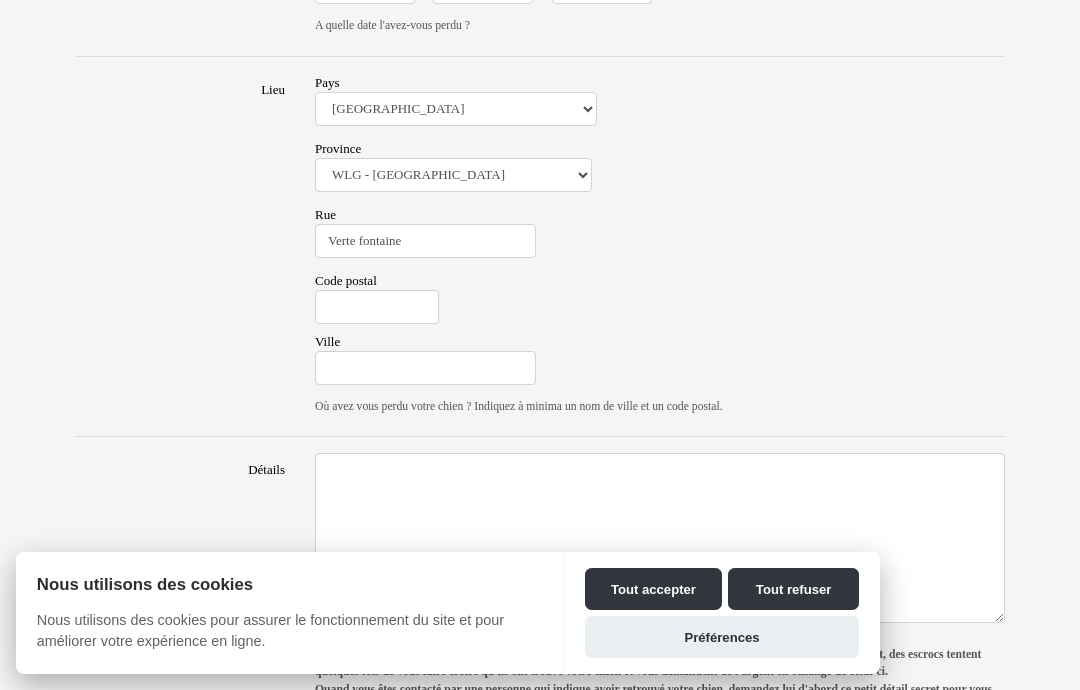 click on "Code postal" at bounding box center [377, 307] 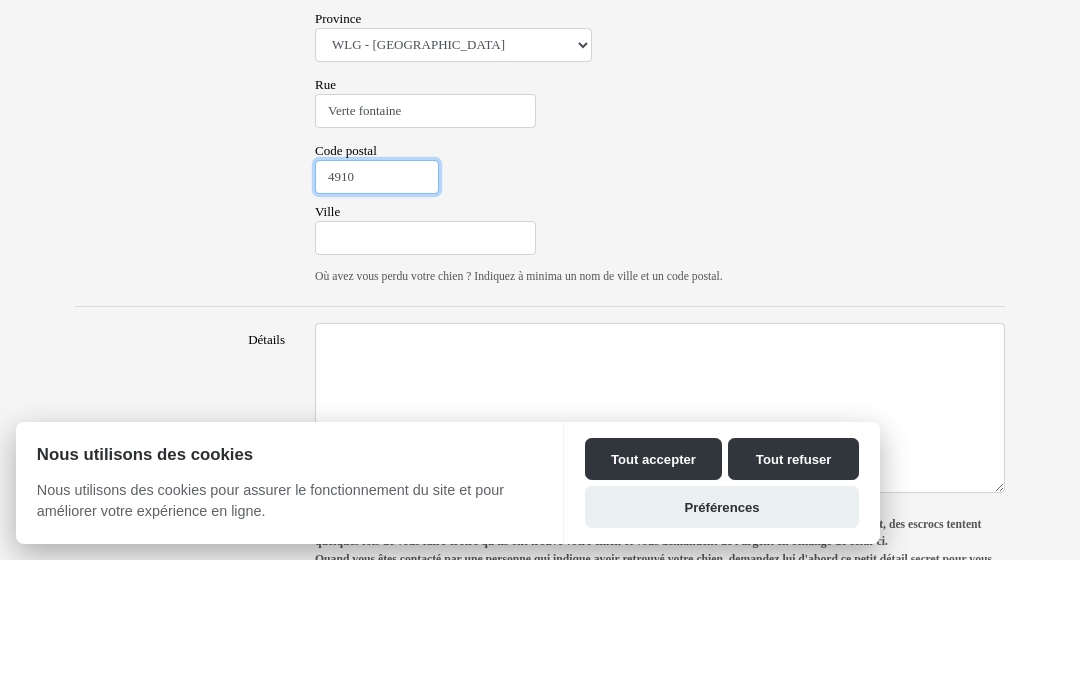 type on "4910" 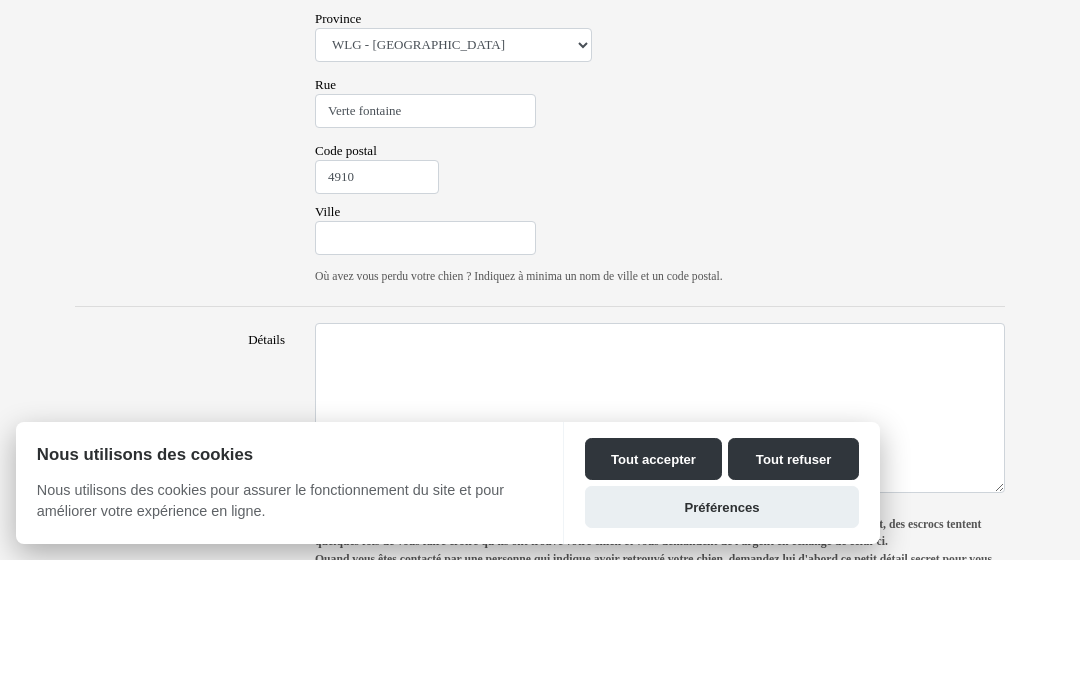 click on "Ville" at bounding box center (425, 368) 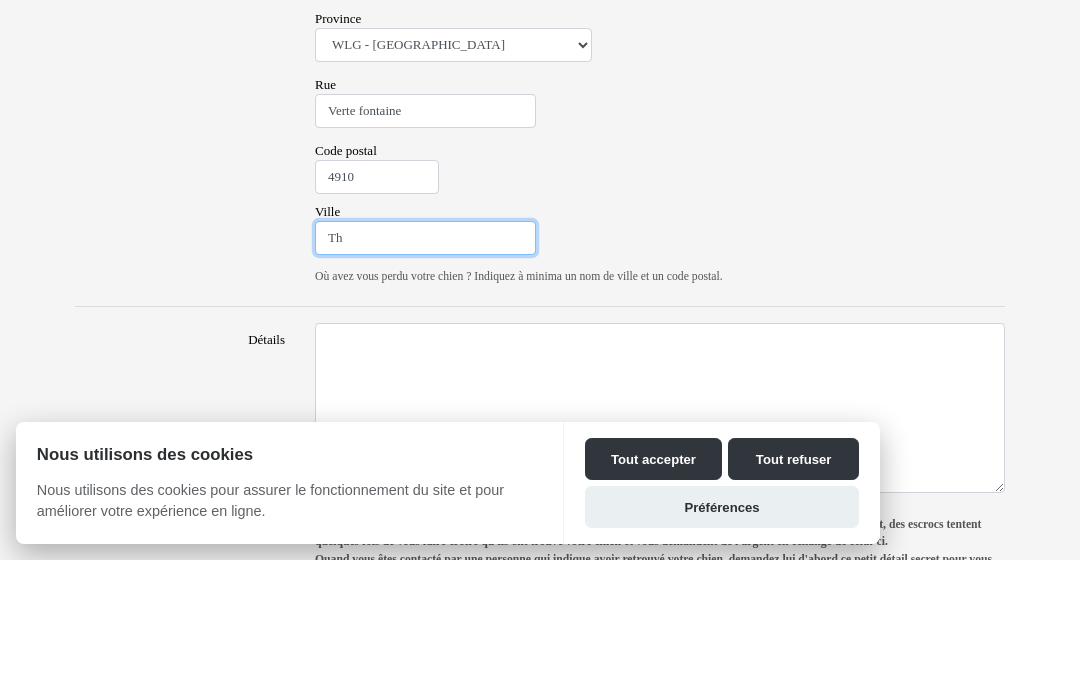 type on "T" 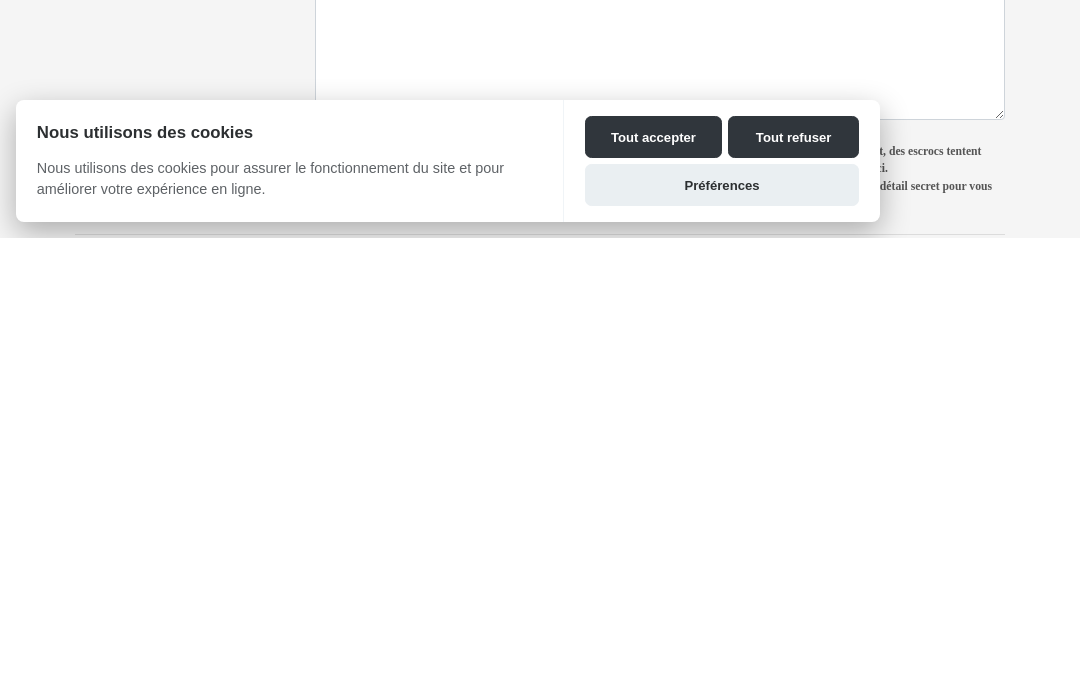 scroll, scrollTop: 1442, scrollLeft: 0, axis: vertical 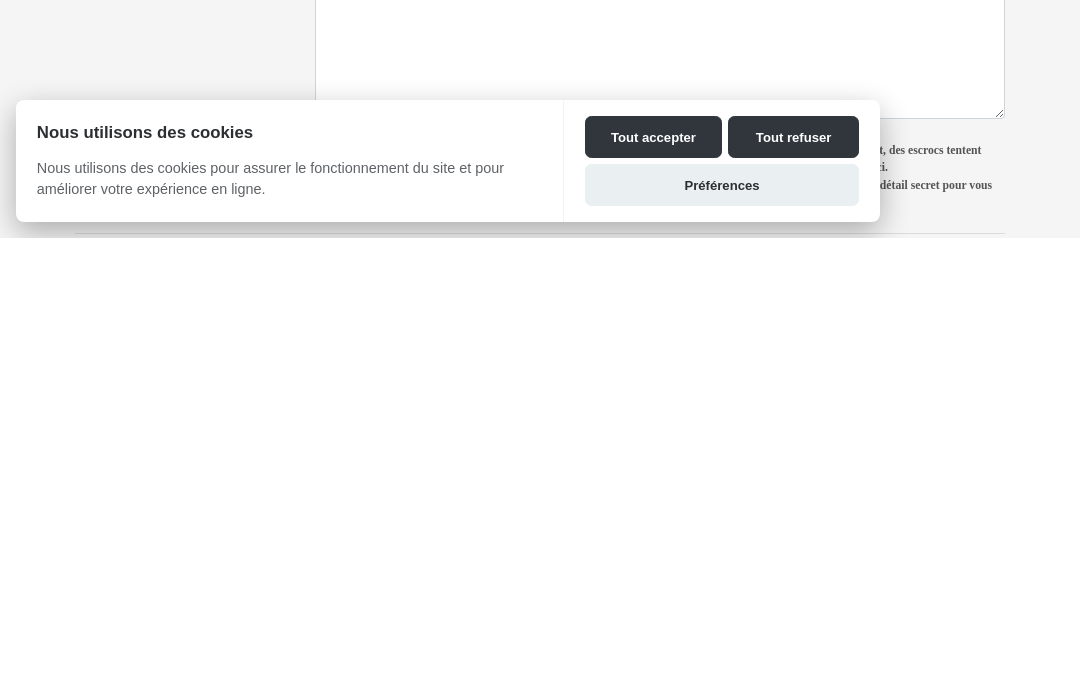 type on "Becco Theux" 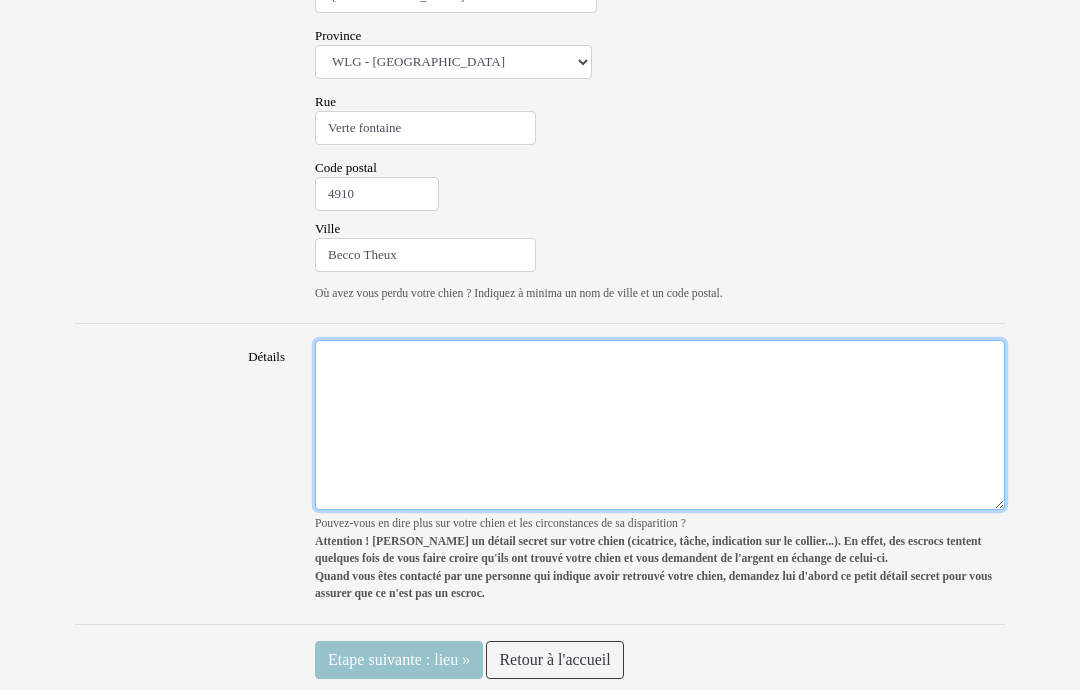 click on "Détails" at bounding box center (660, 425) 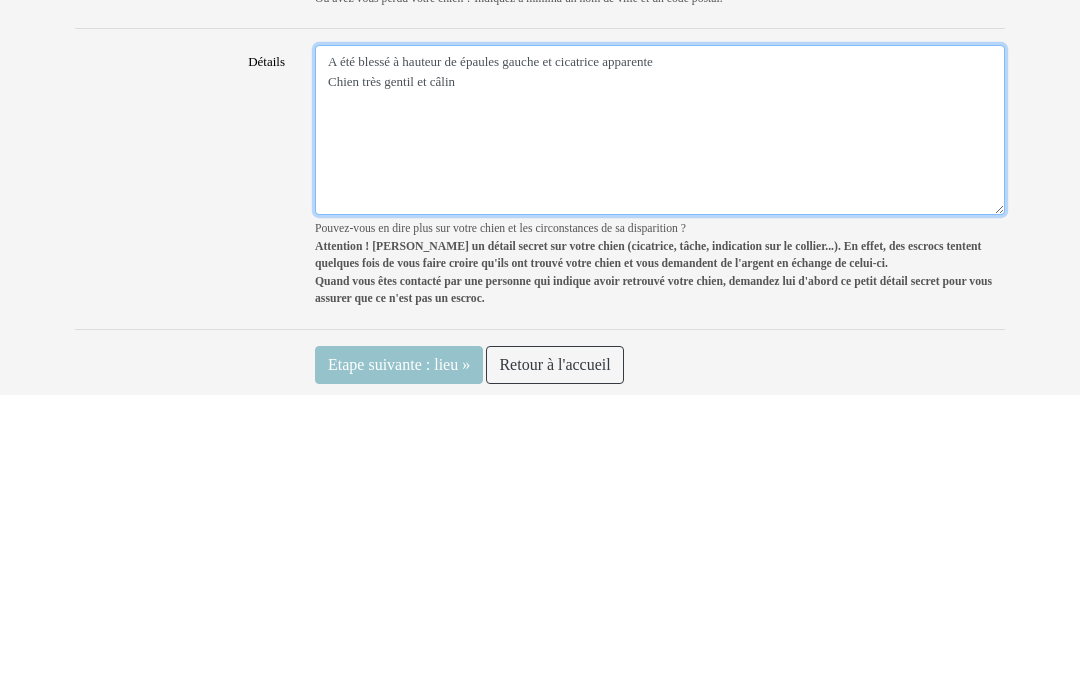 click on "A été blessé à hauteur de épaules gauche et cicatrice apparente
Chien très gentil et câlin" at bounding box center (660, 425) 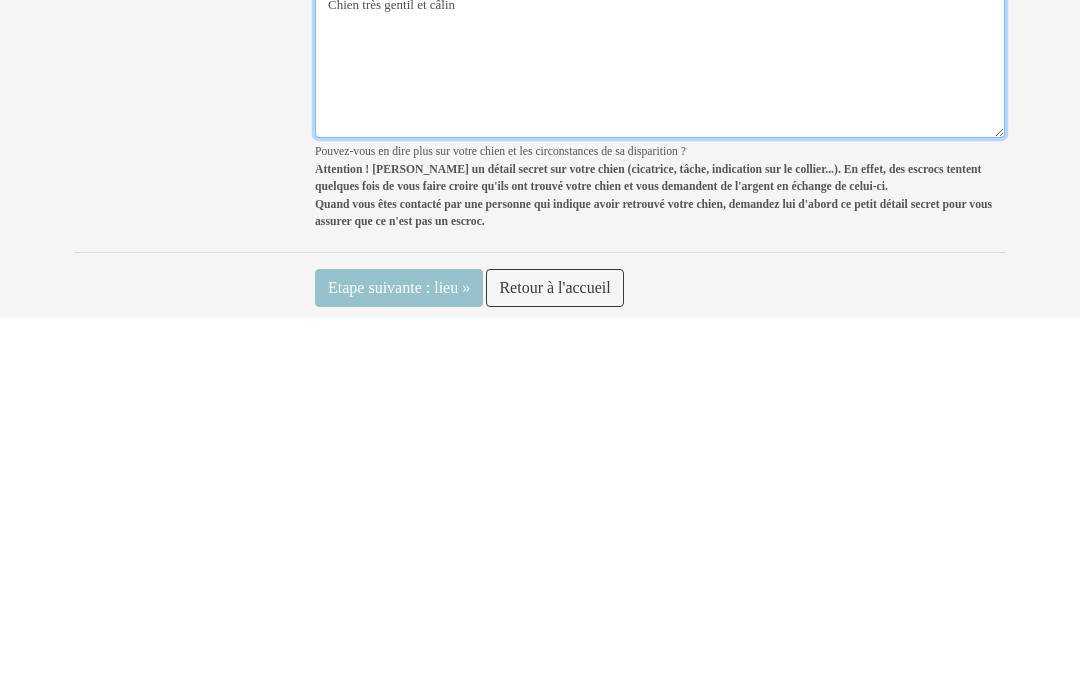 type on "A été blessé à hauteur de épaules gauche
Chien très gentil et câlin" 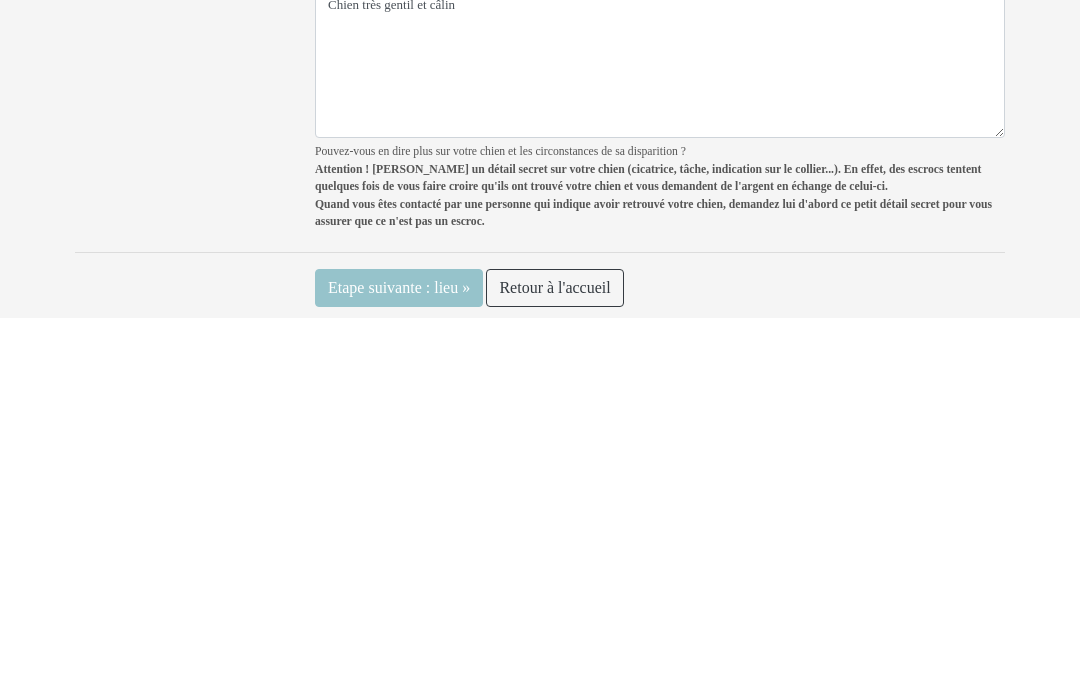 click on "Etape suivante : lieu »" at bounding box center [399, 660] 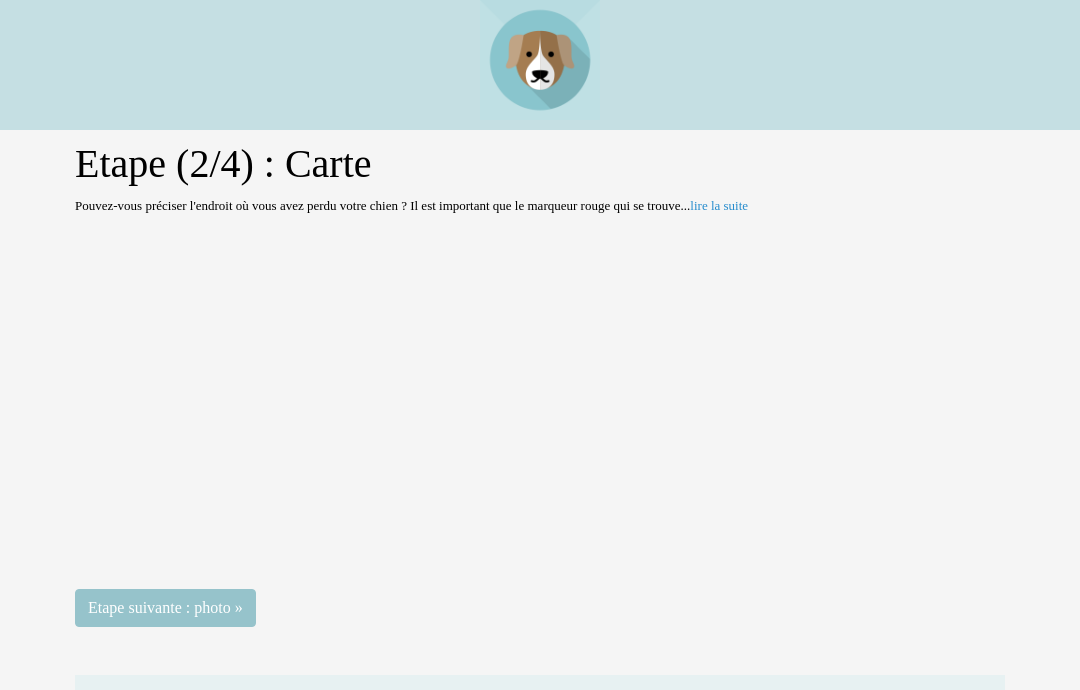 scroll, scrollTop: 0, scrollLeft: 0, axis: both 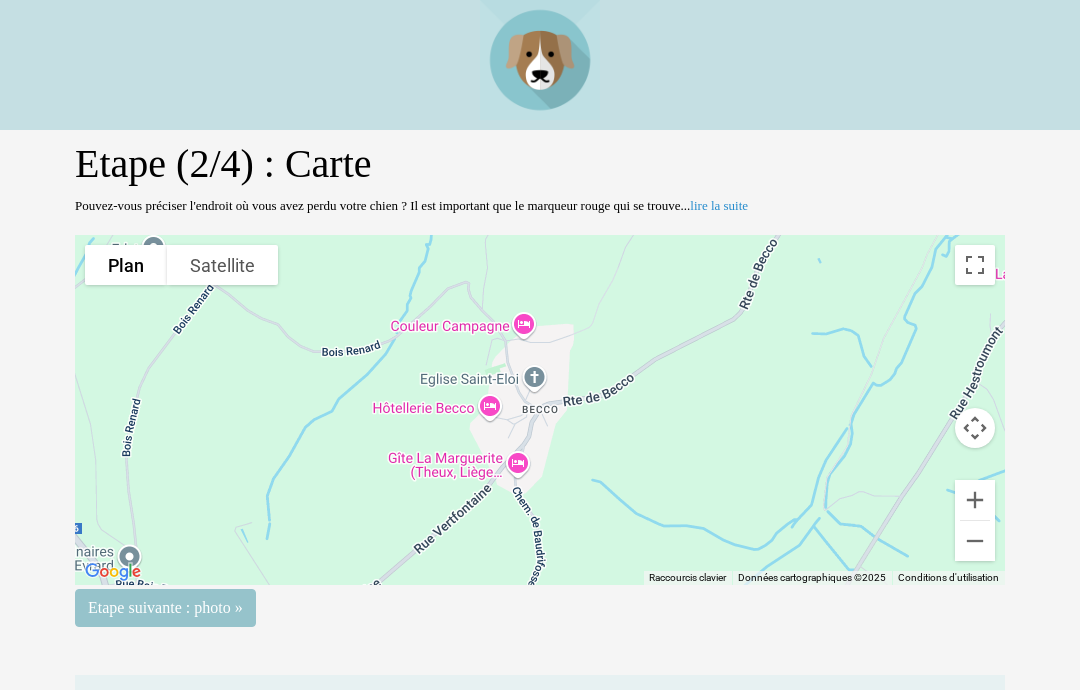 click on "lire la suite" at bounding box center [719, 205] 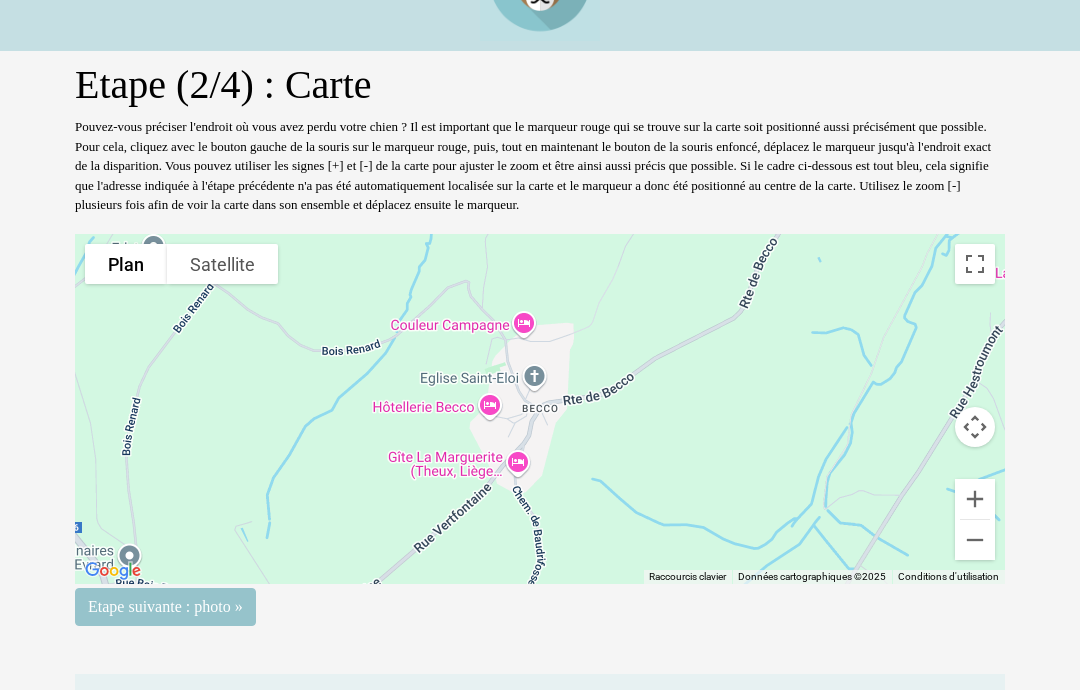 scroll, scrollTop: 80, scrollLeft: 0, axis: vertical 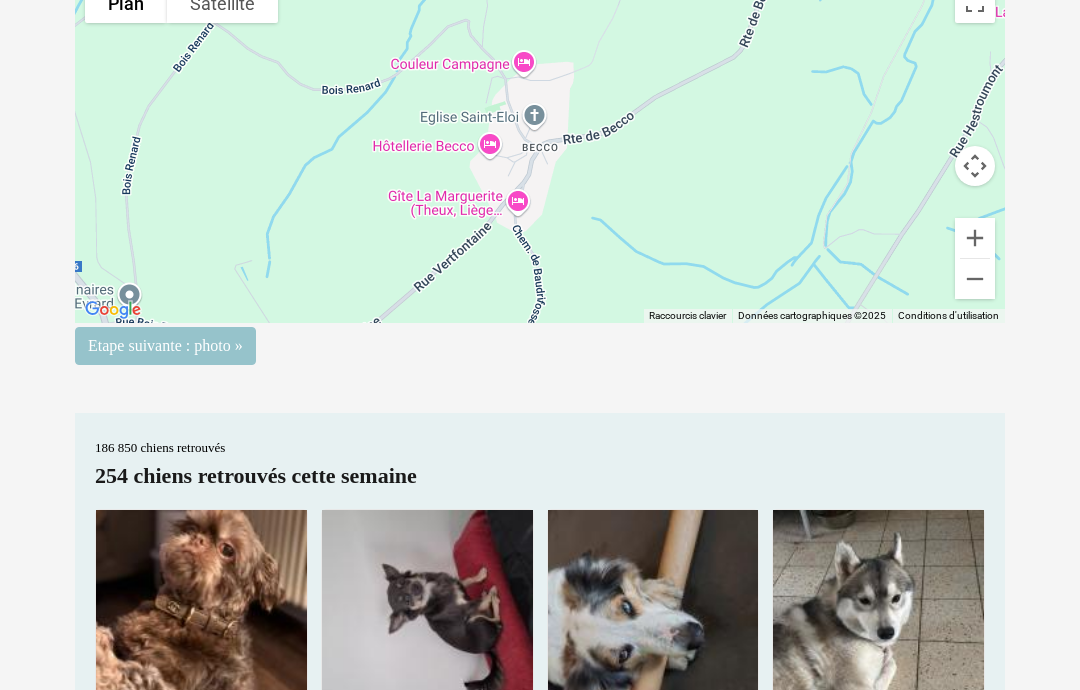 click at bounding box center [540, 148] 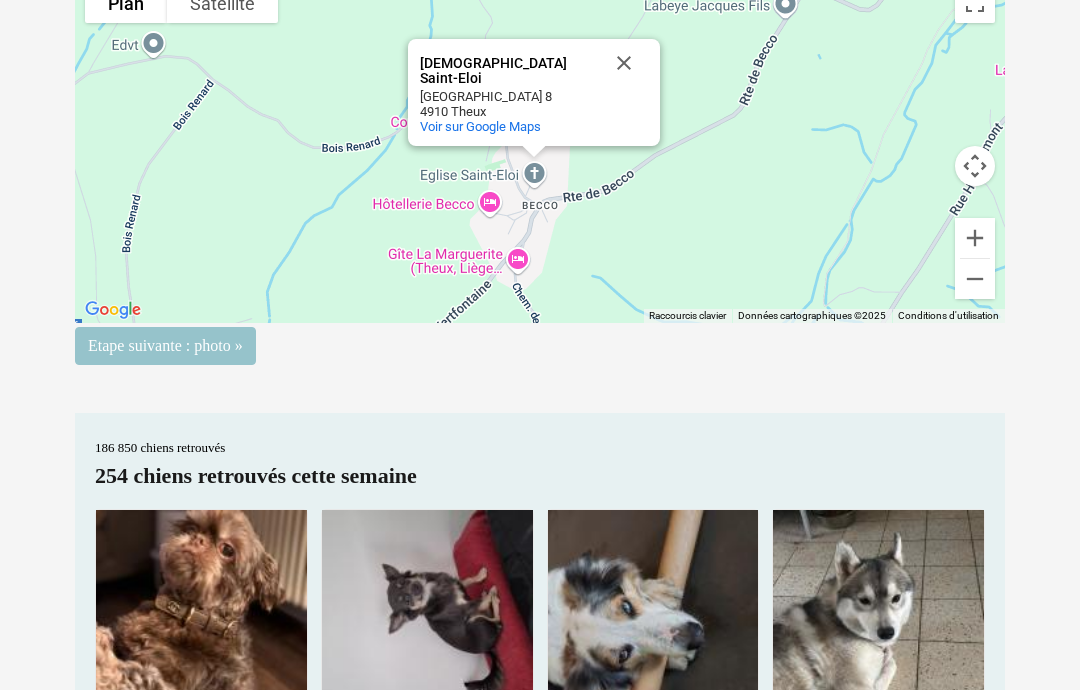 click on "Pour activer le glissement avec le clavier, appuyez sur Alt+Entrée. Une fois ce mode activé, utilisez les touches fléchées pour déplacer le repère. Pour valider le déplacement, appuyez sur Entrée. Pour annuler, appuyez sur Échap.     Eglise Saint-Eloi                     Eglise Saint-Eloi                 Becco Village 8 4910 Theux             Voir sur Google Maps" at bounding box center (540, 148) 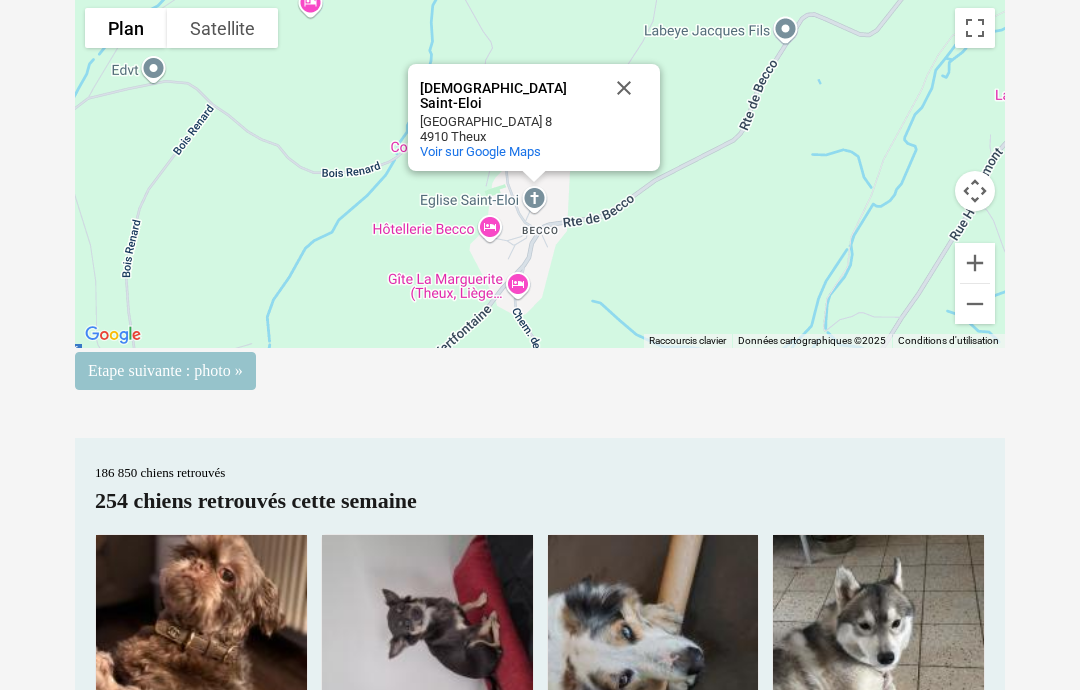 click on "Pour activer le glissement avec le clavier, appuyez sur Alt+Entrée. Une fois ce mode activé, utilisez les touches fléchées pour déplacer le repère. Pour valider le déplacement, appuyez sur Entrée. Pour annuler, appuyez sur Échap.     Eglise Saint-Eloi                     Eglise Saint-Eloi                 Becco Village 8 4910 Theux             Voir sur Google Maps" at bounding box center (540, 174) 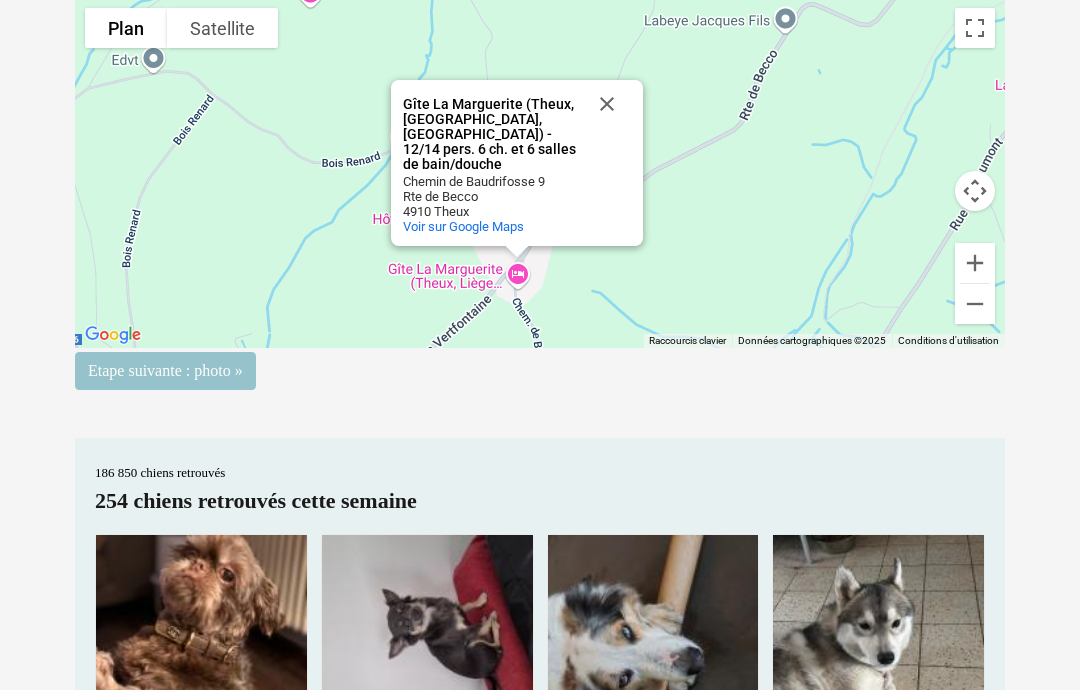 click on "Pour activer le glissement avec le clavier, appuyez sur Alt+Entrée. Une fois ce mode activé, utilisez les touches fléchées pour déplacer le repère. Pour valider le déplacement, appuyez sur Entrée. Pour annuler, appuyez sur Échap.     Gîte La Marguerite (Theux, Liège, Belgique) - 12/14 pers. 6 ch. et 6 salles de bain/douche                     Gîte La Marguerite (Theux, Liège, Belgique) - 12/14 pers. 6 ch. et 6 salles de bain/douche                 Chemin de Baudrifosse 9 Rte de Becco 4910 Theux             Voir sur Google Maps" at bounding box center [540, 173] 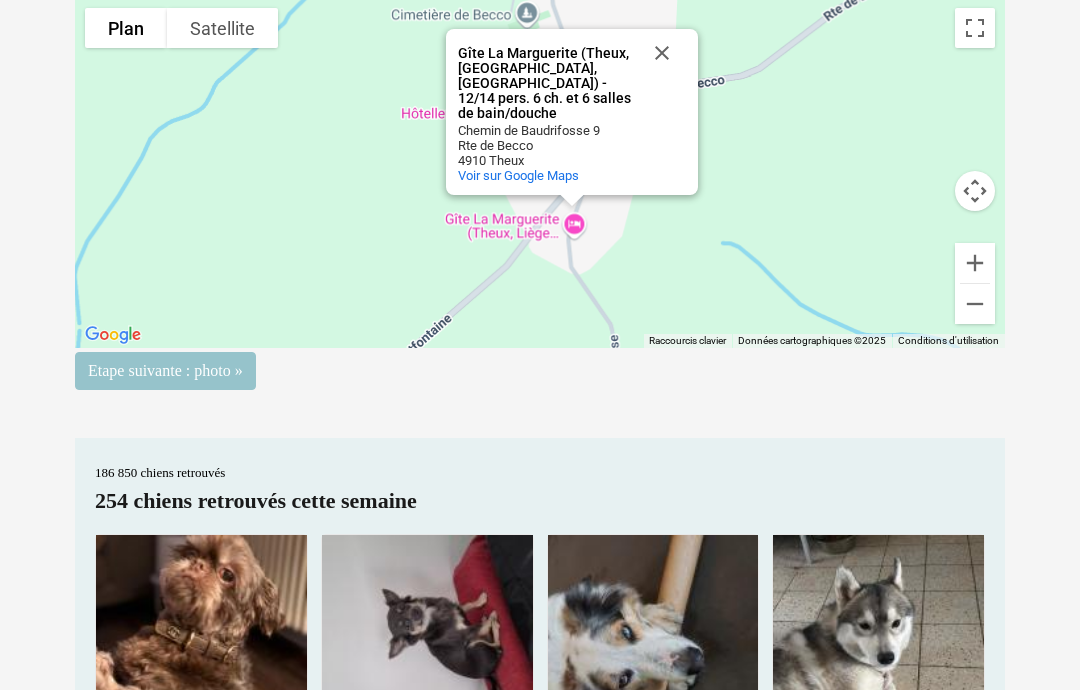 click on "Pour activer le glissement avec le clavier, appuyez sur Alt+Entrée. Une fois ce mode activé, utilisez les touches fléchées pour déplacer le repère. Pour valider le déplacement, appuyez sur Entrée. Pour annuler, appuyez sur Échap.     Gîte La Marguerite (Theux, Liège, Belgique) - 12/14 pers. 6 ch. et 6 salles de bain/douche                     Gîte La Marguerite (Theux, Liège, Belgique) - 12/14 pers. 6 ch. et 6 salles de bain/douche                 Chemin de Baudrifosse 9 Rte de Becco 4910 Theux             Voir sur Google Maps" at bounding box center [540, 173] 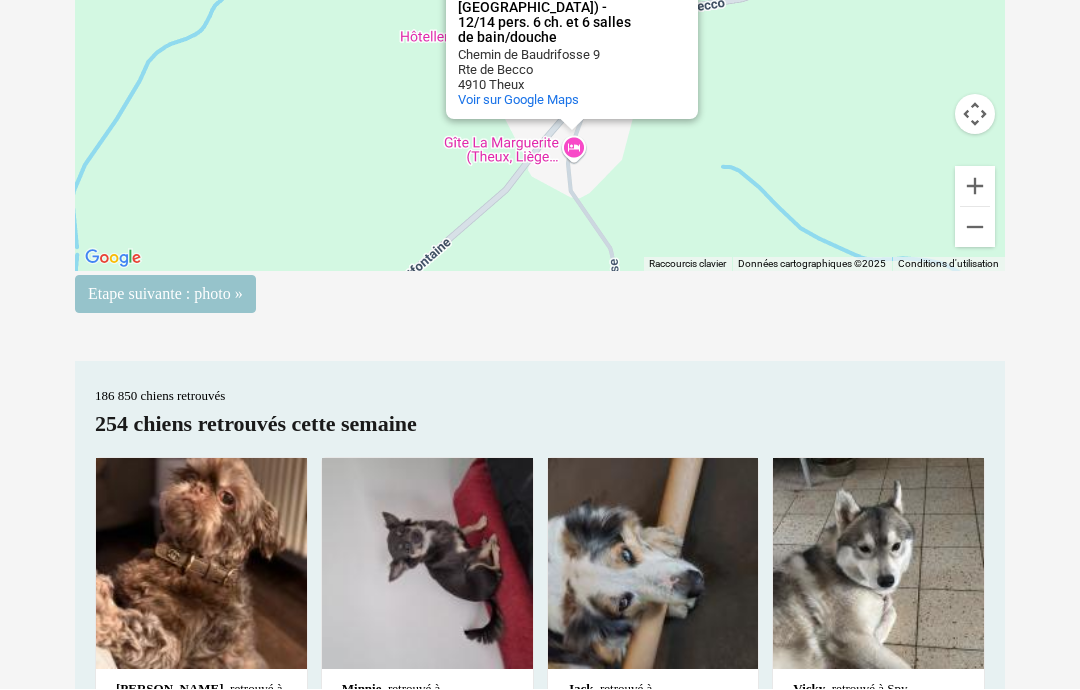 scroll, scrollTop: 390, scrollLeft: 0, axis: vertical 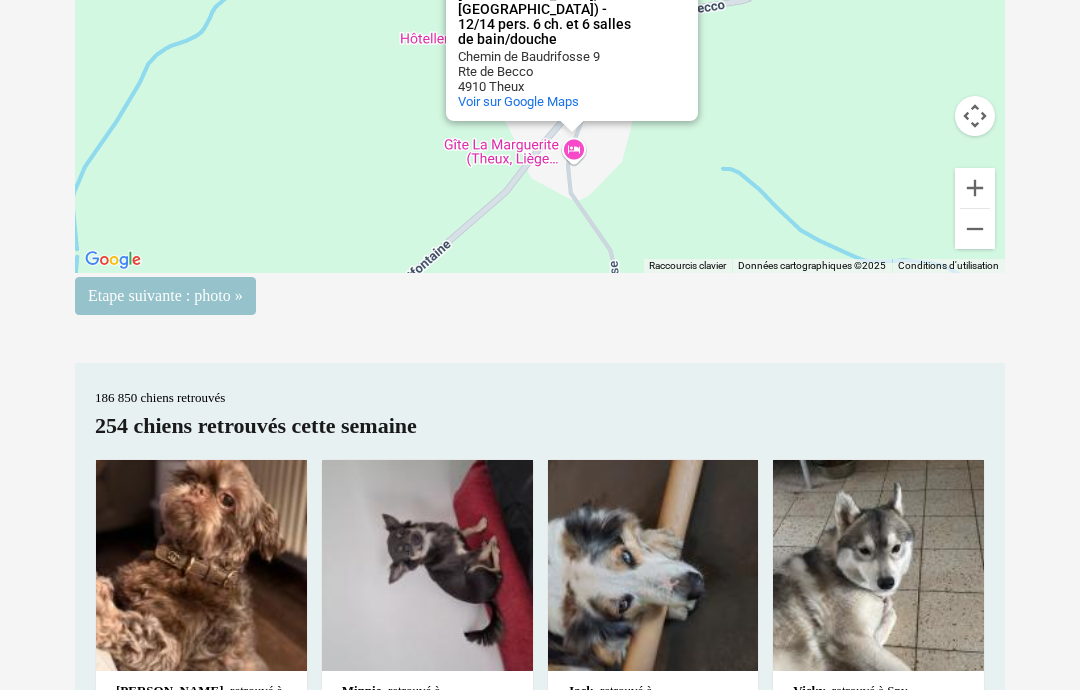 click on "Pour activer le glissement avec le clavier, appuyez sur Alt+Entrée. Une fois ce mode activé, utilisez les touches fléchées pour déplacer le repère. Pour valider le déplacement, appuyez sur Entrée. Pour annuler, appuyez sur Échap.     Gîte La Marguerite (Theux, Liège, Belgique) - 12/14 pers. 6 ch. et 6 salles de bain/douche                     Gîte La Marguerite (Theux, Liège, Belgique) - 12/14 pers. 6 ch. et 6 salles de bain/douche                 Chemin de Baudrifosse 9 Rte de Becco 4910 Theux             Voir sur Google Maps" at bounding box center [540, 98] 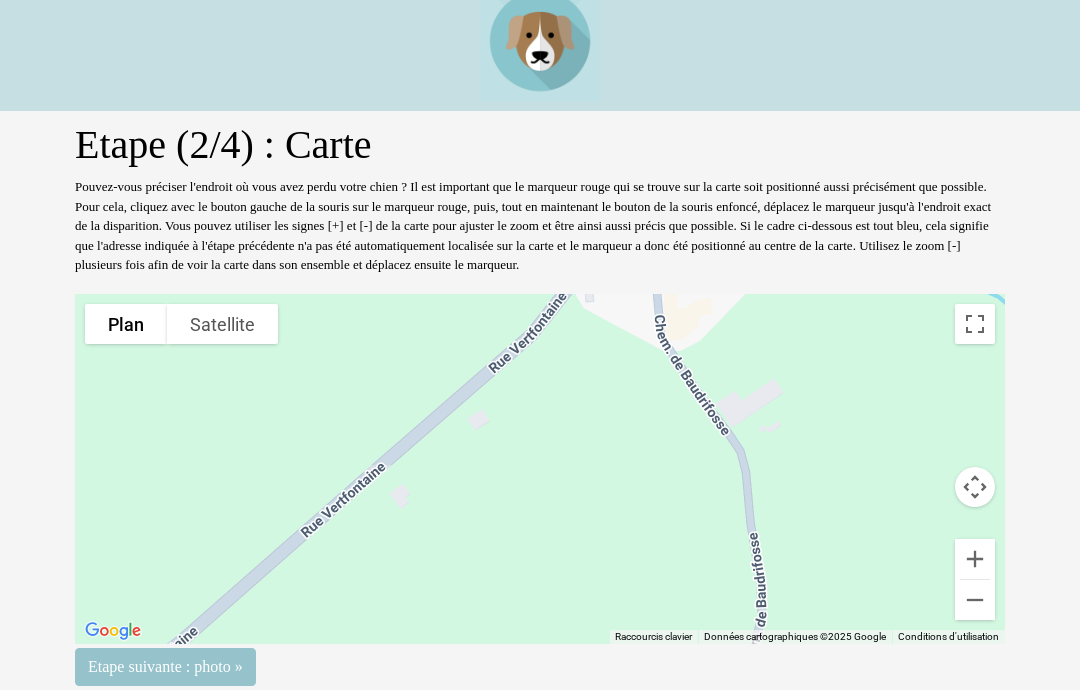scroll, scrollTop: 0, scrollLeft: 0, axis: both 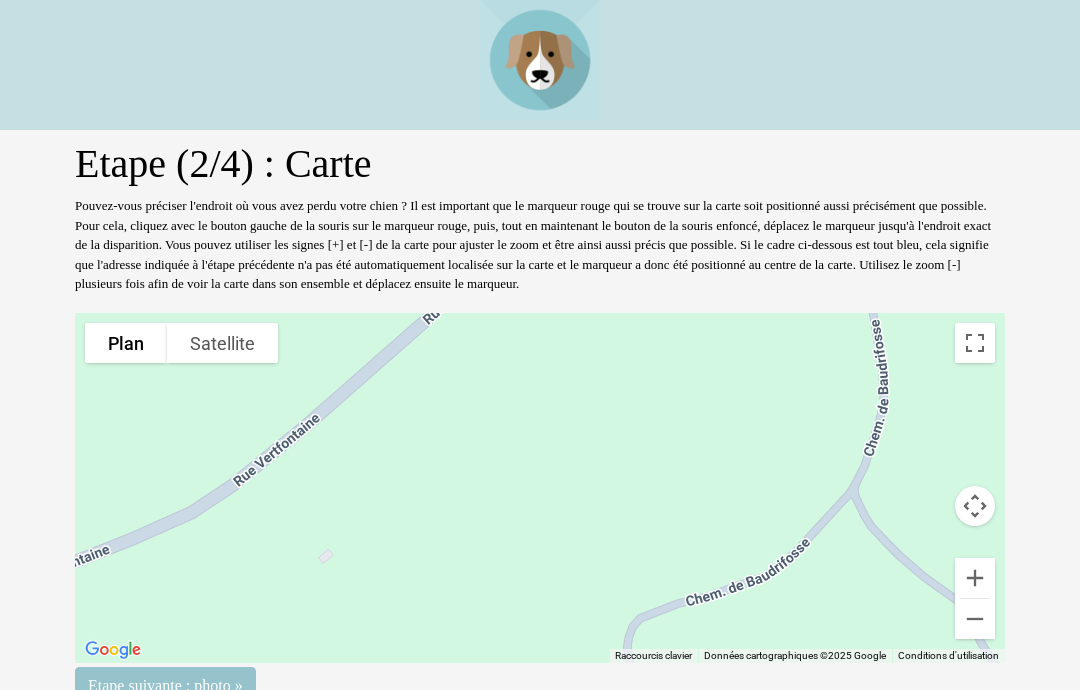click on "Pour activer le glissement avec le clavier, appuyez sur Alt+Entrée. Une fois ce mode activé, utilisez les touches fléchées pour déplacer le repère. Pour valider le déplacement, appuyez sur Entrée. Pour annuler, appuyez sur Échap.     Gîte La Marguerite (Theux, Liège, Belgique) - 12/14 pers. 6 ch. et 6 salles de bain/douche                     Gîte La Marguerite (Theux, Liège, Belgique) - 12/14 pers. 6 ch. et 6 salles de bain/douche                 Chemin de Baudrifosse 9 Rte de Becco 4910 Theux             Voir sur Google Maps" at bounding box center [540, 488] 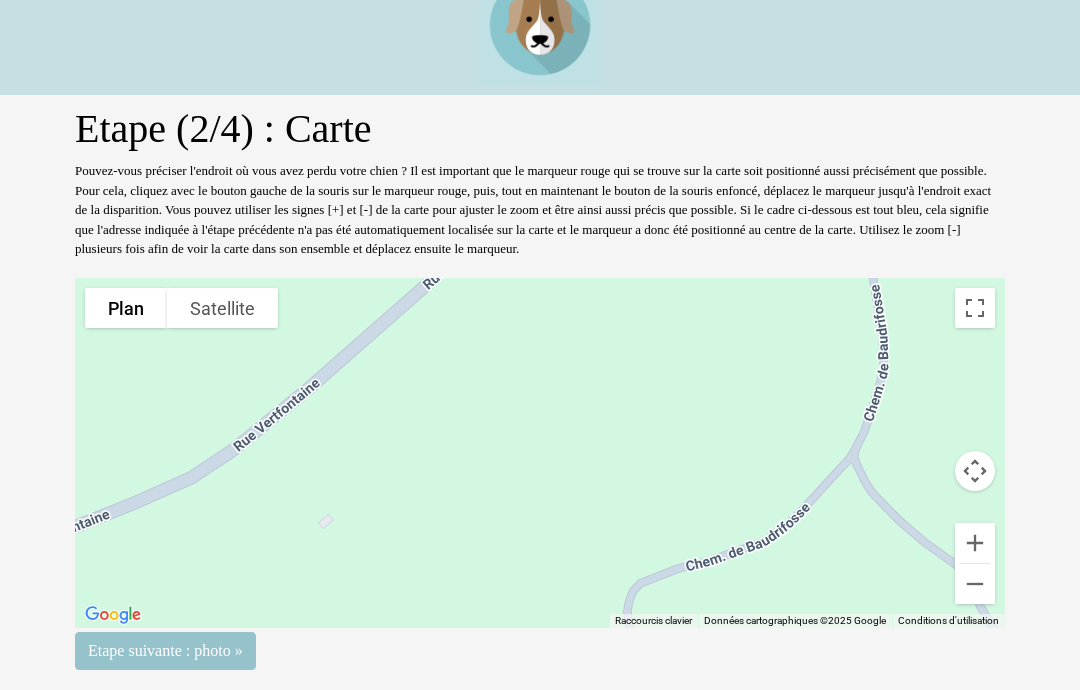scroll, scrollTop: 48, scrollLeft: 0, axis: vertical 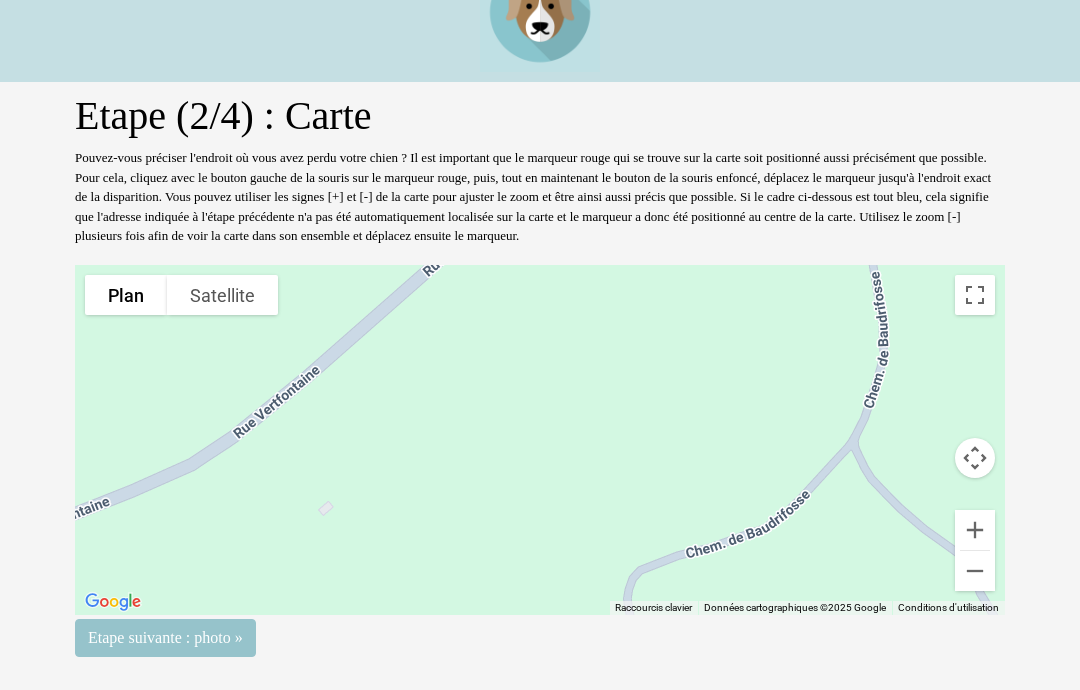 click on "Pour activer le glissement avec le clavier, appuyez sur Alt+Entrée. Une fois ce mode activé, utilisez les touches fléchées pour déplacer le repère. Pour valider le déplacement, appuyez sur Entrée. Pour annuler, appuyez sur Échap.     Gîte La Marguerite (Theux, Liège, Belgique) - 12/14 pers. 6 ch. et 6 salles de bain/douche                     Gîte La Marguerite (Theux, Liège, Belgique) - 12/14 pers. 6 ch. et 6 salles de bain/douche                 Chemin de Baudrifosse 9 Rte de Becco 4910 Theux             Voir sur Google Maps" at bounding box center (540, 440) 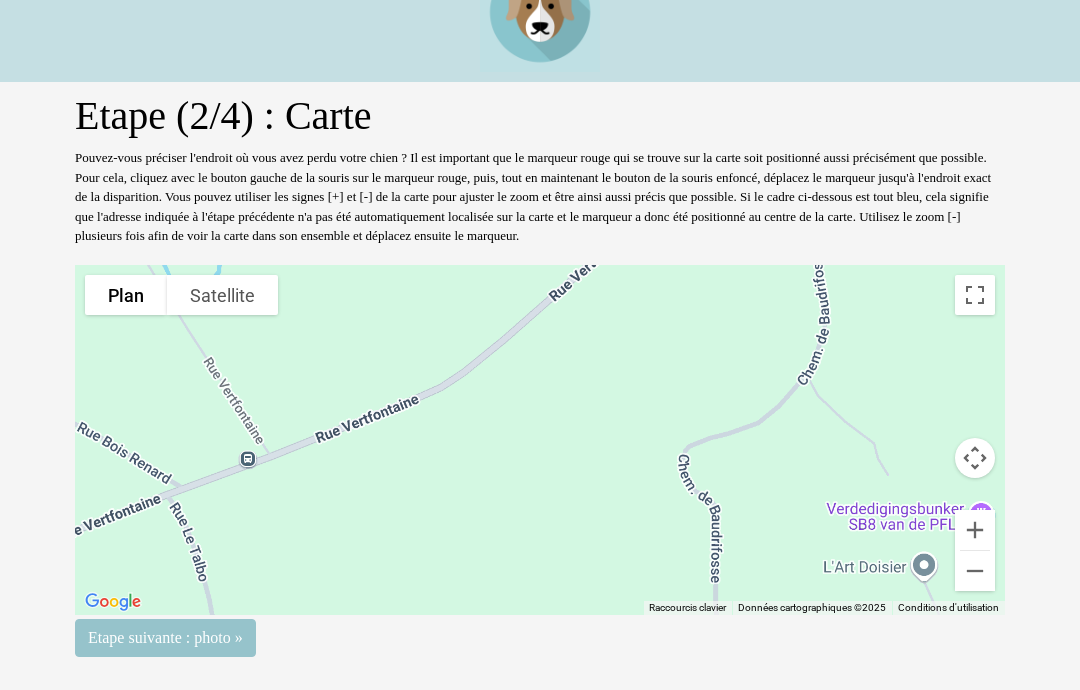 click on "Pouvez-vous préciser l'endroit où vous avez perdu votre chien ? Il est important que le marqueur rouge qui se trouve ...  lire la suite    sur la carte soit positionné aussi précisément que possible. Pour cela, cliquez avec le bouton gauche de la souris sur le marqueur rouge, puis, tout en maintenant le bouton de la souris enfoncé, déplacez le marqueur jusqu'à l'endroit exact de la disparition. Vous pouvez utiliser les signes [+] et [-] de la carte pour ajuster le zoom et être ainsi aussi précis que possible. Si le cadre ci-dessous est tout bleu, cela signifie que l'adresse indiquée à l'étape précédente n'a pas été automatiquement localisée sur la carte et le marqueur a donc été positionné au centre de la carte. Utilisez le zoom [-] plusieurs fois afin de voir la carte dans son ensemble et déplacez ensuite le marqueur." at bounding box center [540, 197] 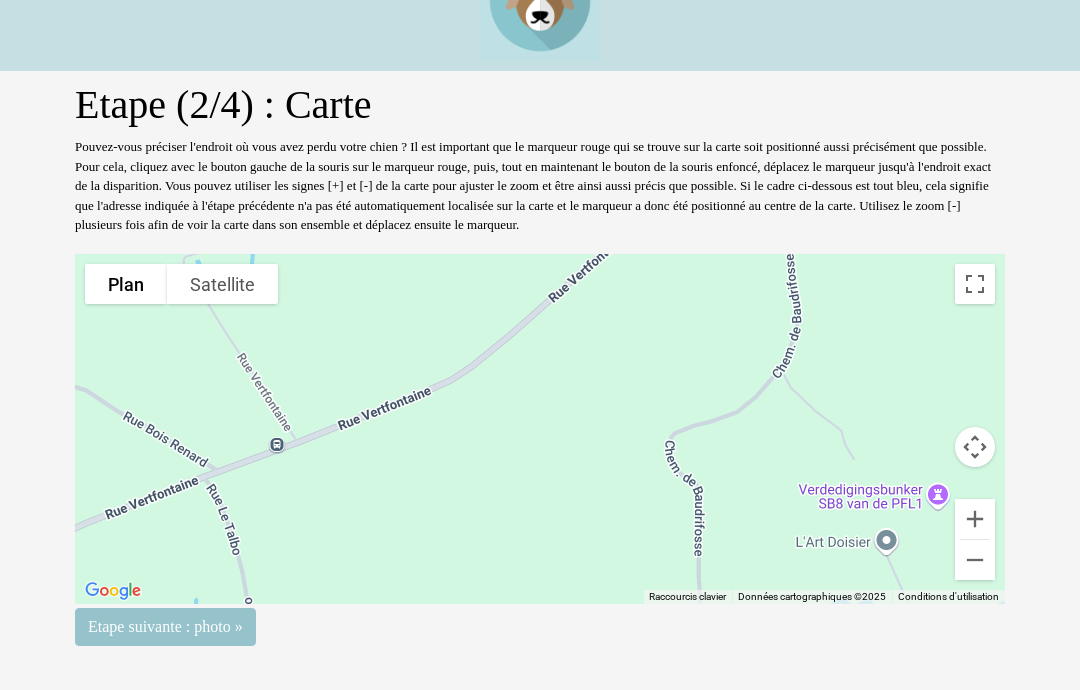 click on "Pour activer le glissement avec le clavier, appuyez sur Alt+Entrée. Une fois ce mode activé, utilisez les touches fléchées pour déplacer le repère. Pour valider le déplacement, appuyez sur Entrée. Pour annuler, appuyez sur Échap.     Gîte La Marguerite (Theux, Liège, Belgique) - 12/14 pers. 6 ch. et 6 salles de bain/douche                     Gîte La Marguerite (Theux, Liège, Belgique) - 12/14 pers. 6 ch. et 6 salles de bain/douche                 Chemin de Baudrifosse 9 Rte de Becco 4910 Theux             Voir sur Google Maps" at bounding box center [540, 430] 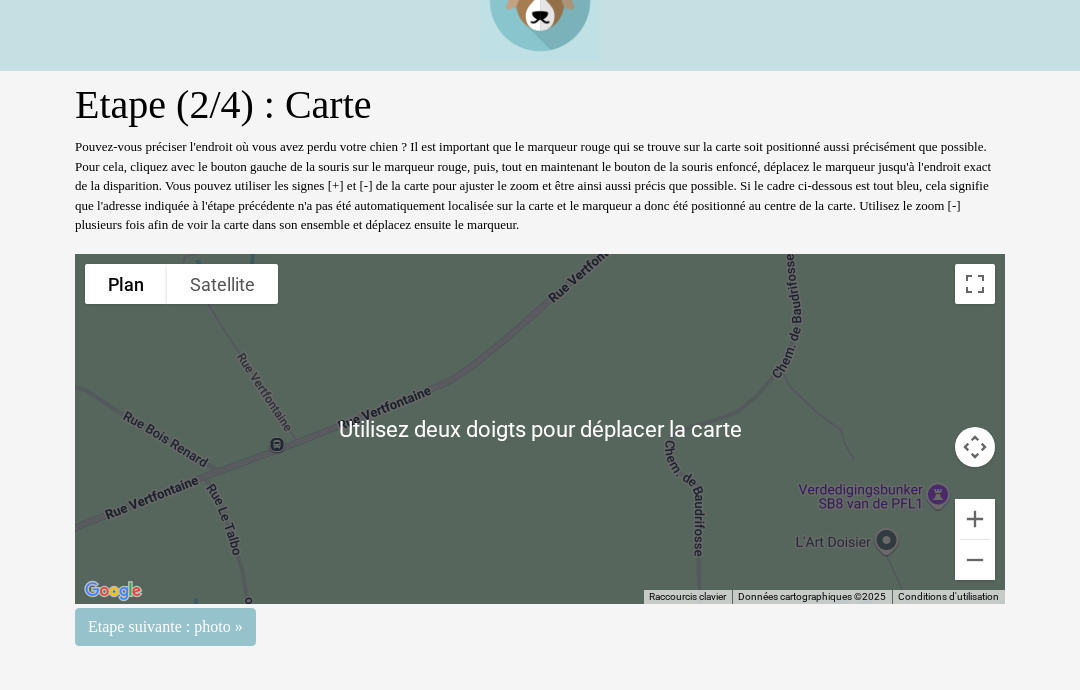 scroll, scrollTop: 0, scrollLeft: 0, axis: both 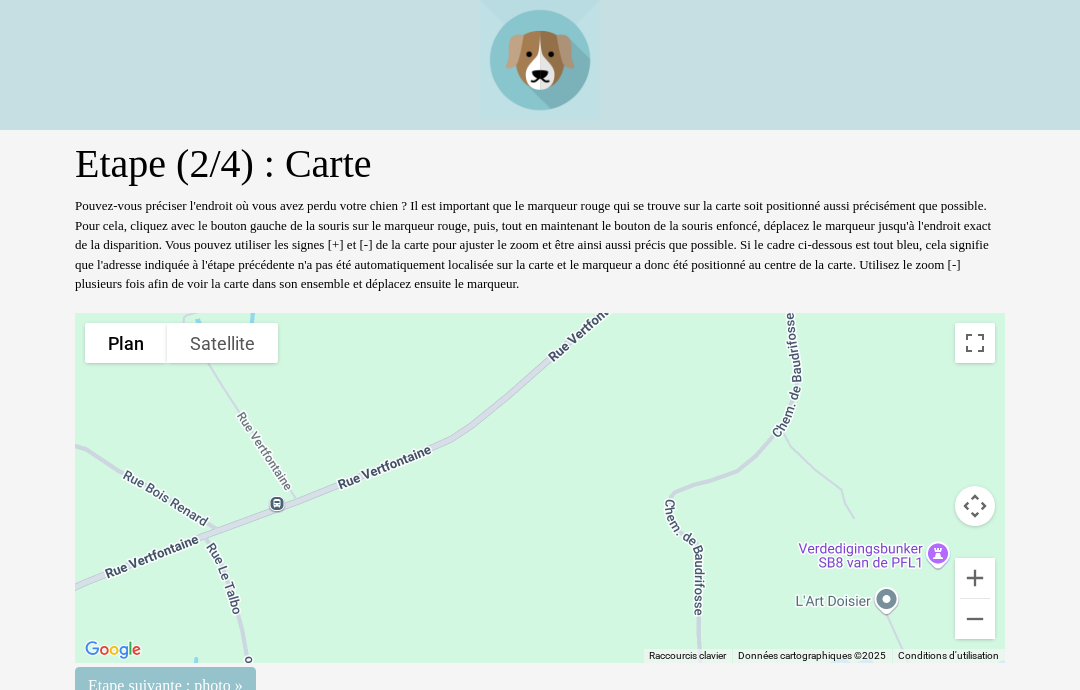 click on "Pour activer le glissement avec le clavier, appuyez sur Alt+Entrée. Une fois ce mode activé, utilisez les touches fléchées pour déplacer le repère. Pour valider le déplacement, appuyez sur Entrée. Pour annuler, appuyez sur Échap.     Gîte La Marguerite (Theux, Liège, Belgique) - 12/14 pers. 6 ch. et 6 salles de bain/douche                     Gîte La Marguerite (Theux, Liège, Belgique) - 12/14 pers. 6 ch. et 6 salles de bain/douche                 Chemin de Baudrifosse 9 Rte de Becco 4910 Theux             Voir sur Google Maps" at bounding box center (540, 488) 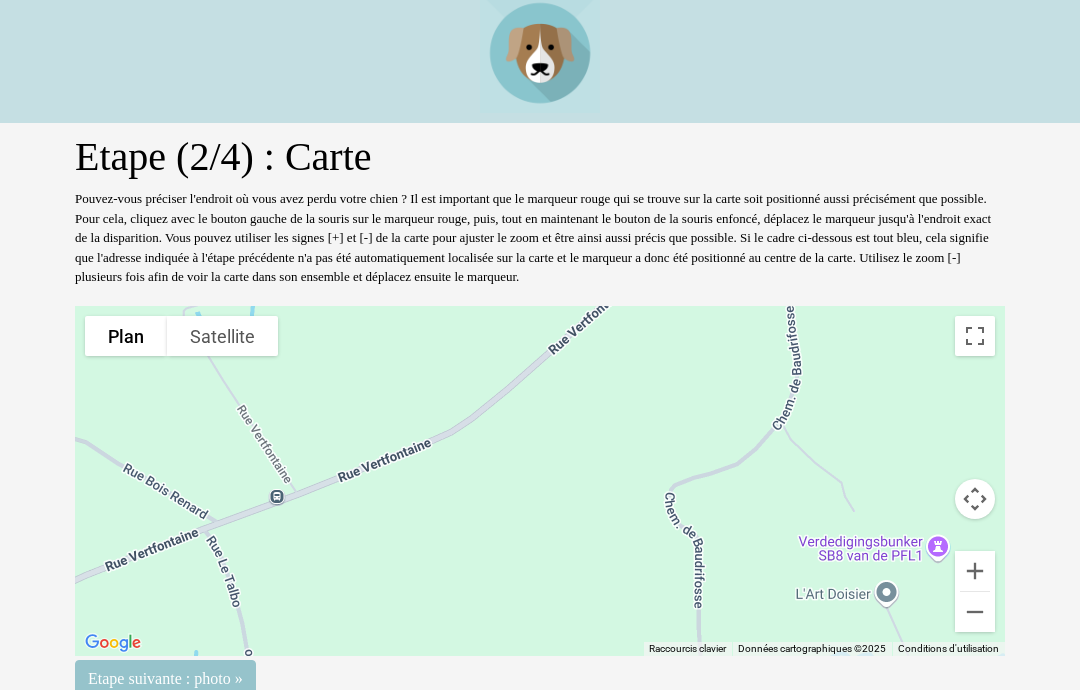 click at bounding box center [975, 571] 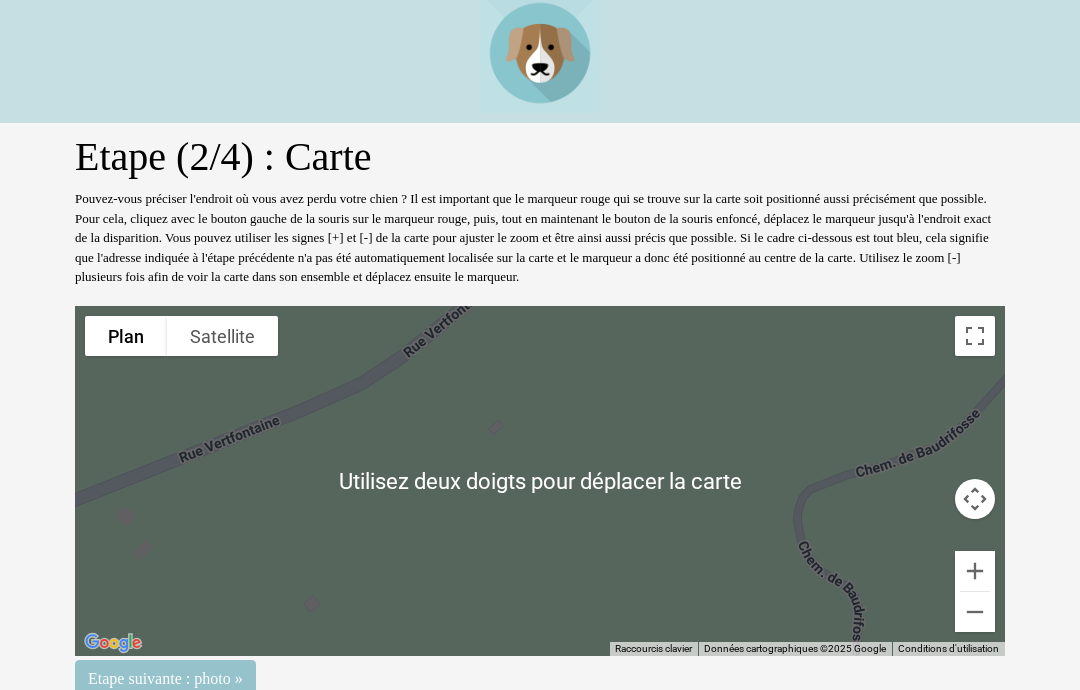 scroll, scrollTop: 0, scrollLeft: 0, axis: both 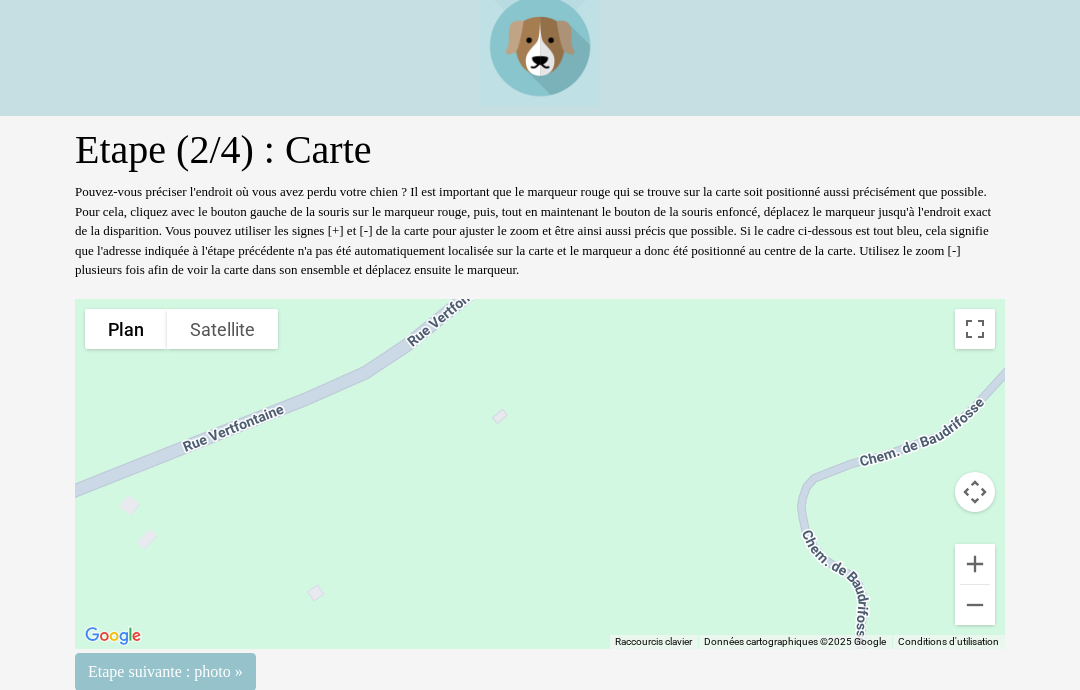 click on "Etape suivante : photo »" at bounding box center (165, 673) 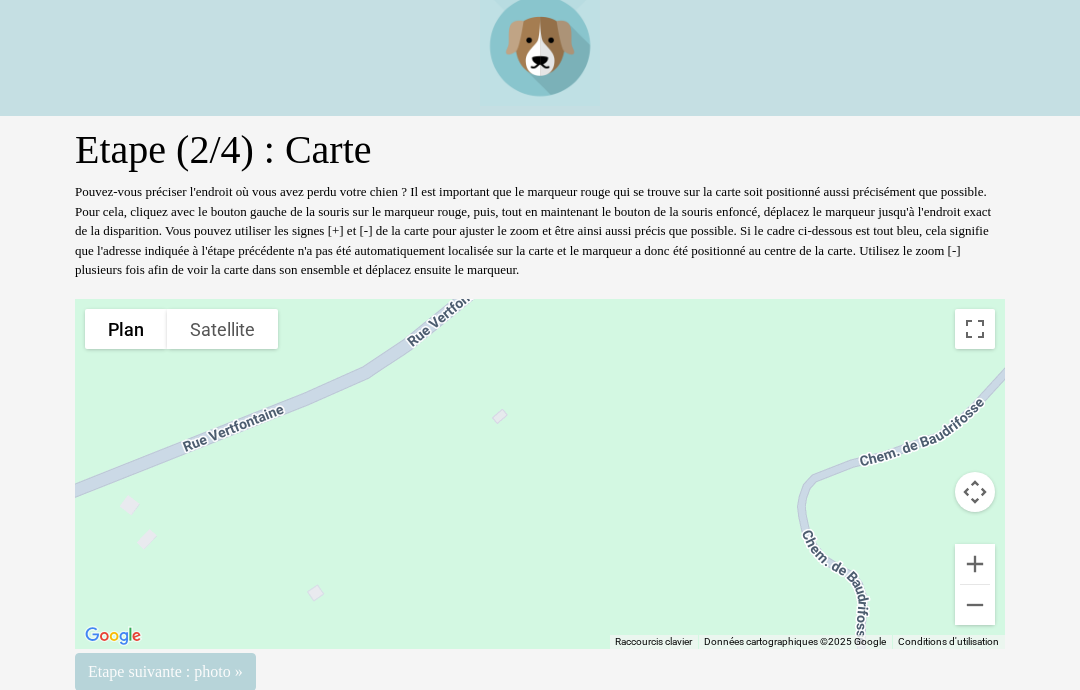 scroll, scrollTop: 0, scrollLeft: 0, axis: both 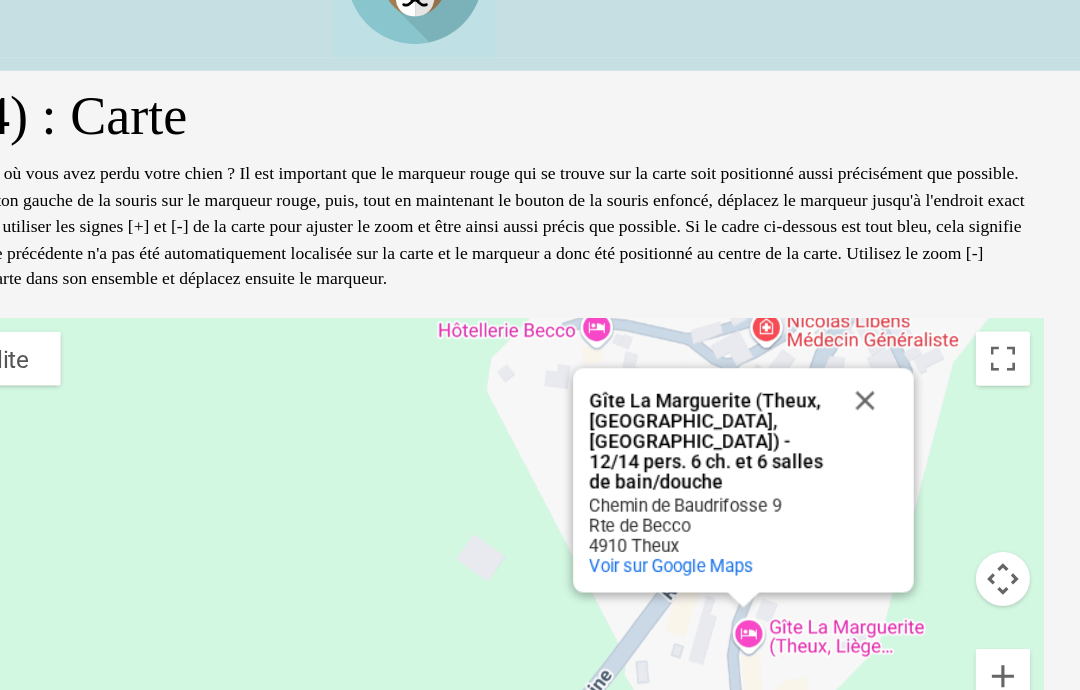 click on "Pour activer le glissement avec le clavier, appuyez sur Alt+Entrée. Une fois ce mode activé, utilisez les touches fléchées pour déplacer le repère. Pour valider le déplacement, appuyez sur Entrée. Pour annuler, appuyez sur Échap.     Gîte La Marguerite (Theux, Liège, Belgique) - 12/14 pers. 6 ch. et 6 salles de bain/douche                     Gîte La Marguerite (Theux, Liège, Belgique) - 12/14 pers. 6 ch. et 6 salles de bain/douche                 Chemin de Baudrifosse 9 Rte de Becco 4910 Theux             Voir sur Google Maps" at bounding box center (540, 488) 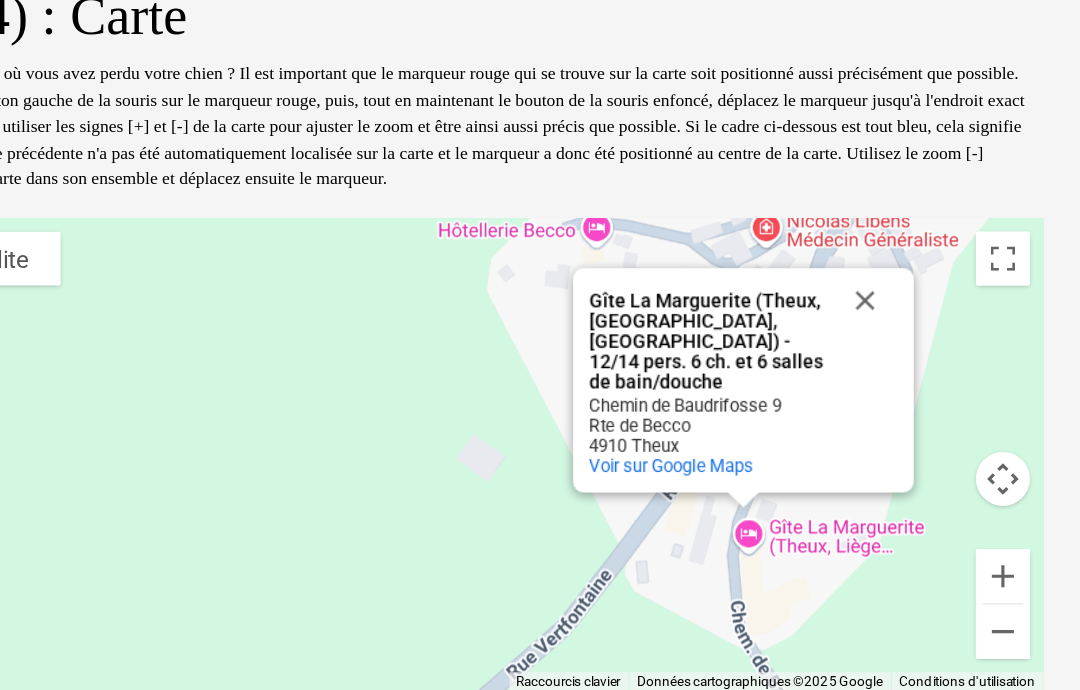 scroll, scrollTop: 32, scrollLeft: 0, axis: vertical 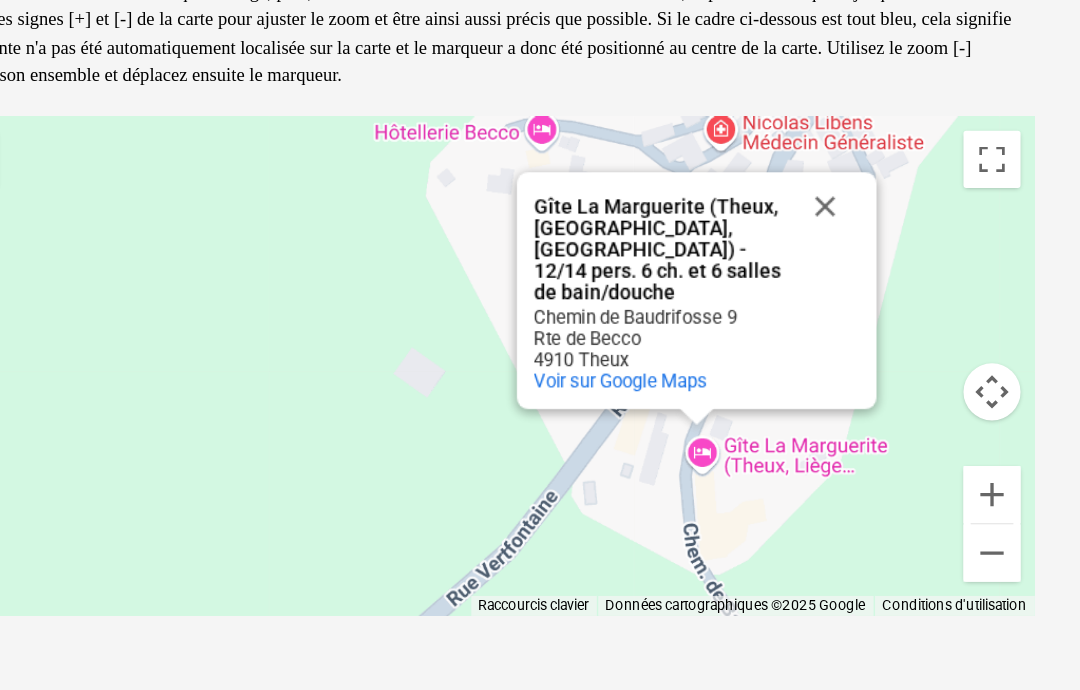 click on "Pour activer le glissement avec le clavier, appuyez sur Alt+Entrée. Une fois ce mode activé, utilisez les touches fléchées pour déplacer le repère. Pour valider le déplacement, appuyez sur Entrée. Pour annuler, appuyez sur Échap.     Gîte La Marguerite (Theux, Liège, Belgique) - 12/14 pers. 6 ch. et 6 salles de bain/douche                     Gîte La Marguerite (Theux, Liège, Belgique) - 12/14 pers. 6 ch. et 6 salles de bain/douche                 Chemin de Baudrifosse 9 Rte de Becco 4910 Theux             Voir sur Google Maps" at bounding box center [540, 407] 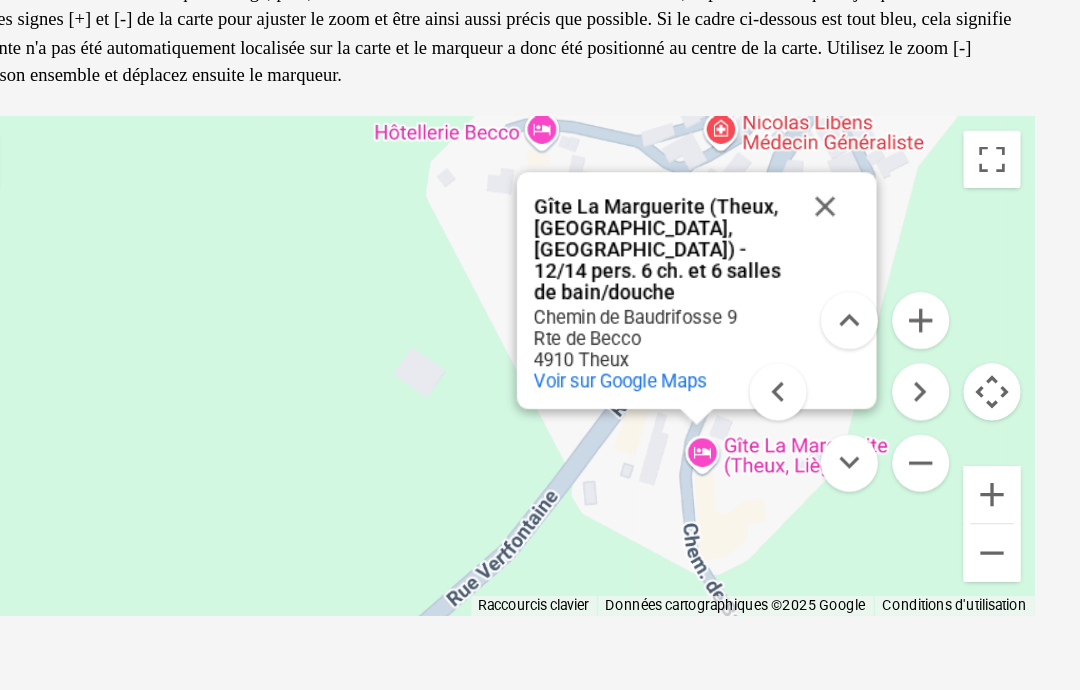 click on "Gîte La Marguerite (Theux, Liège, Belgique) - 12/14 pers. 6 ch. et 6 salles de bain/douche                     Gîte La Marguerite (Theux, Liège, Belgique) - 12/14 pers. 6 ch. et 6 salles de bain/douche                 Chemin de Baudrifosse 9 Rte de Becco 4910 Theux             Voir sur Google Maps" at bounding box center (768, 354) 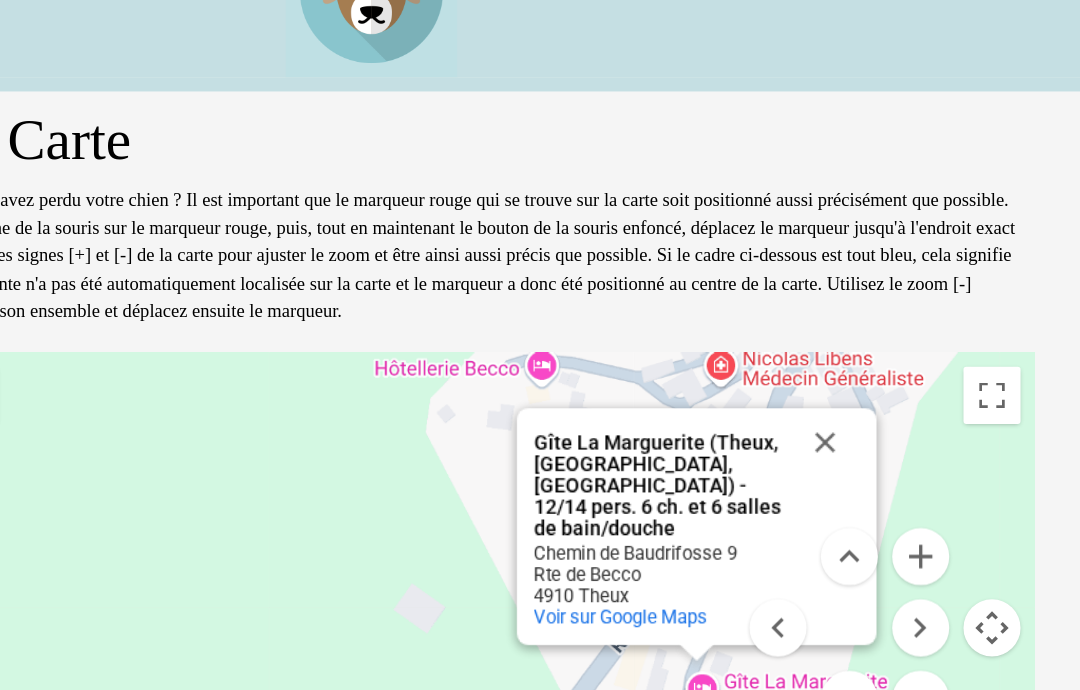 scroll, scrollTop: 65, scrollLeft: 0, axis: vertical 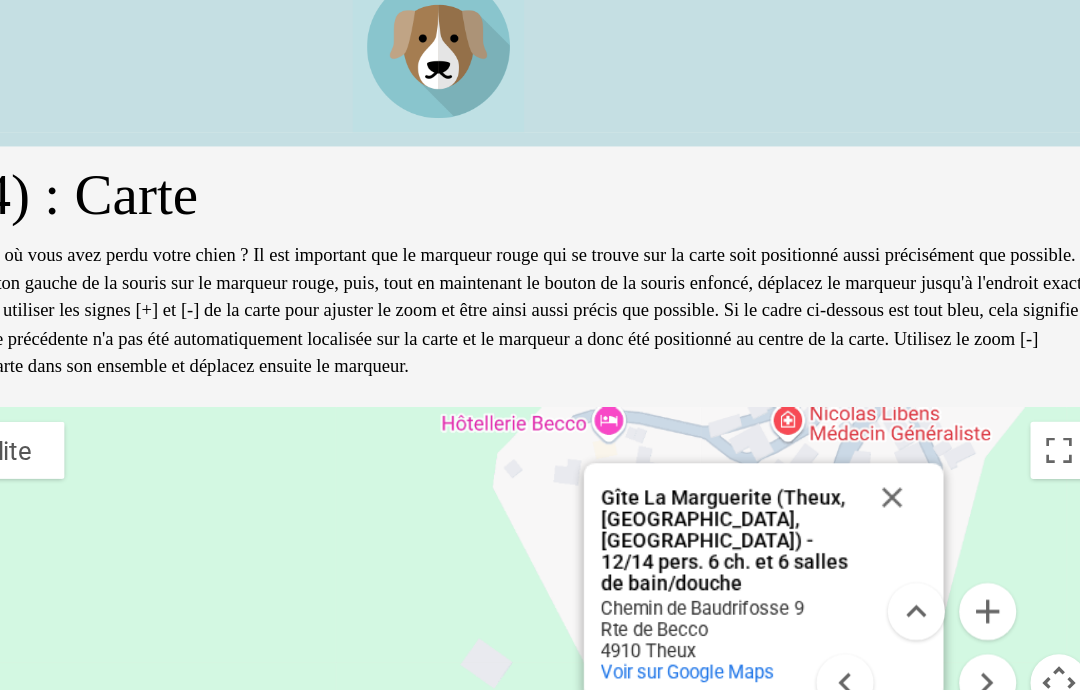 click at bounding box center [858, 348] 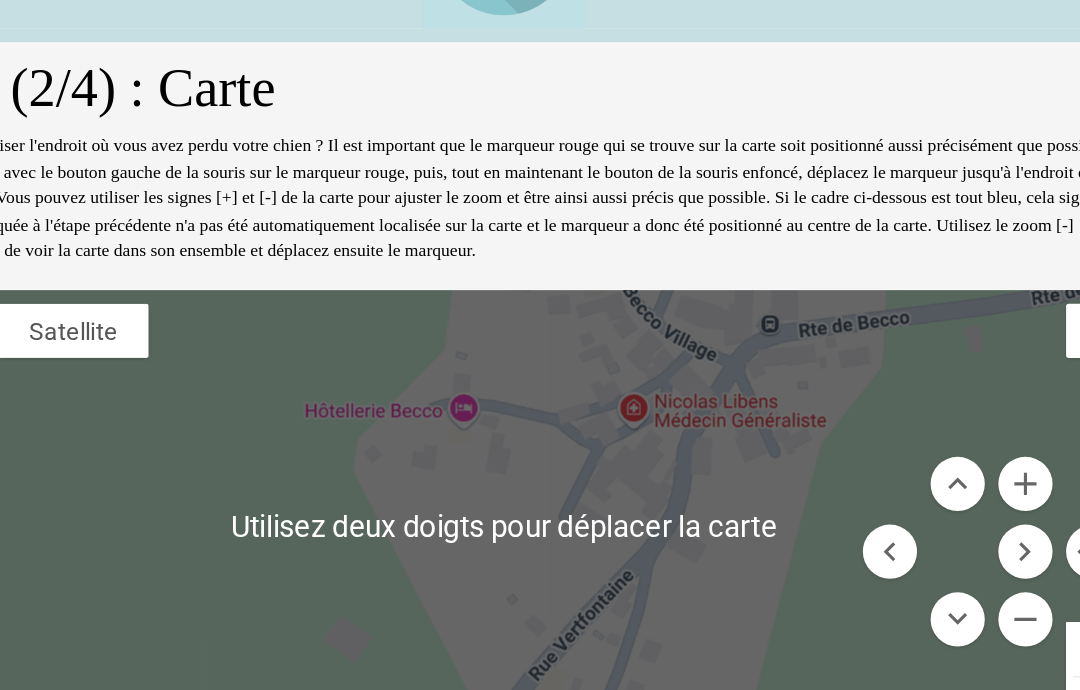 scroll, scrollTop: 98, scrollLeft: 0, axis: vertical 